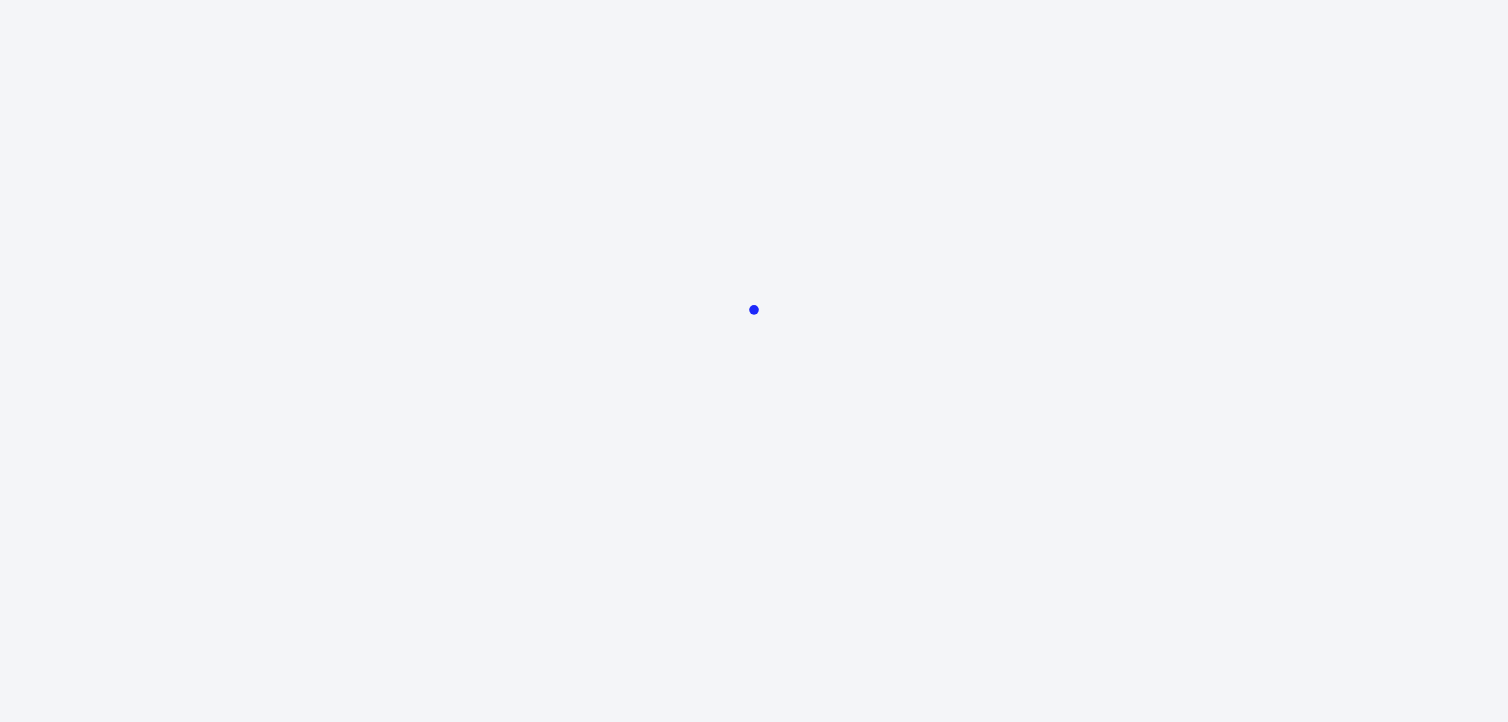 scroll, scrollTop: 0, scrollLeft: 0, axis: both 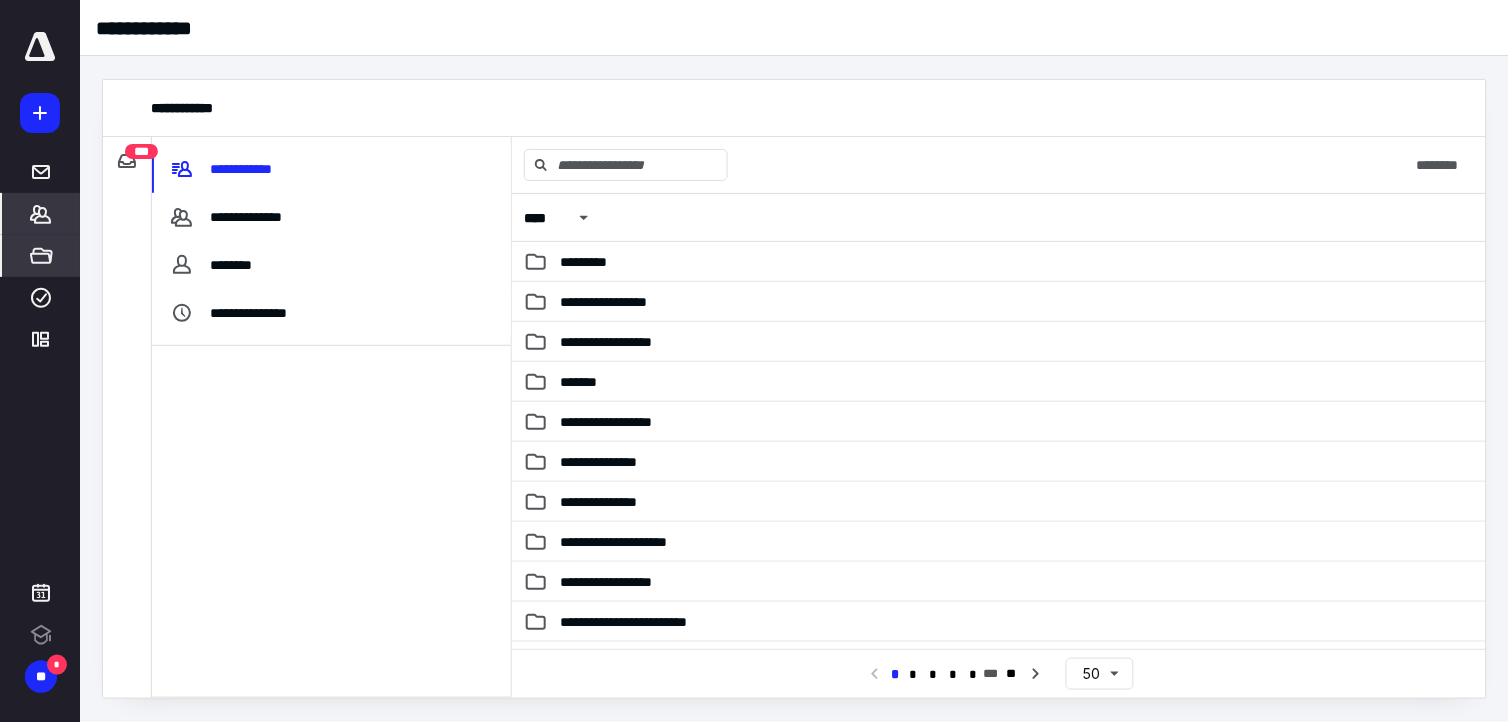 click on "*******" at bounding box center (41, 214) 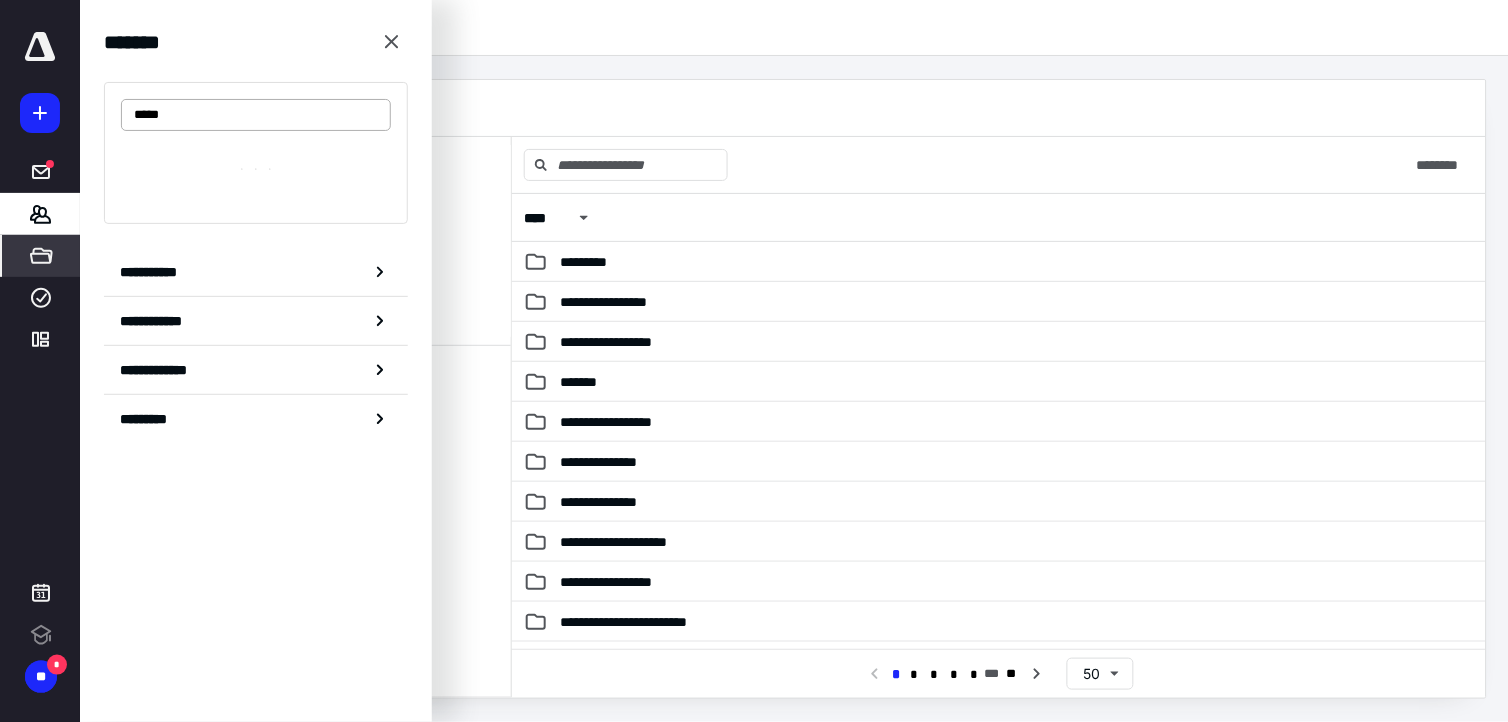 scroll, scrollTop: 0, scrollLeft: 0, axis: both 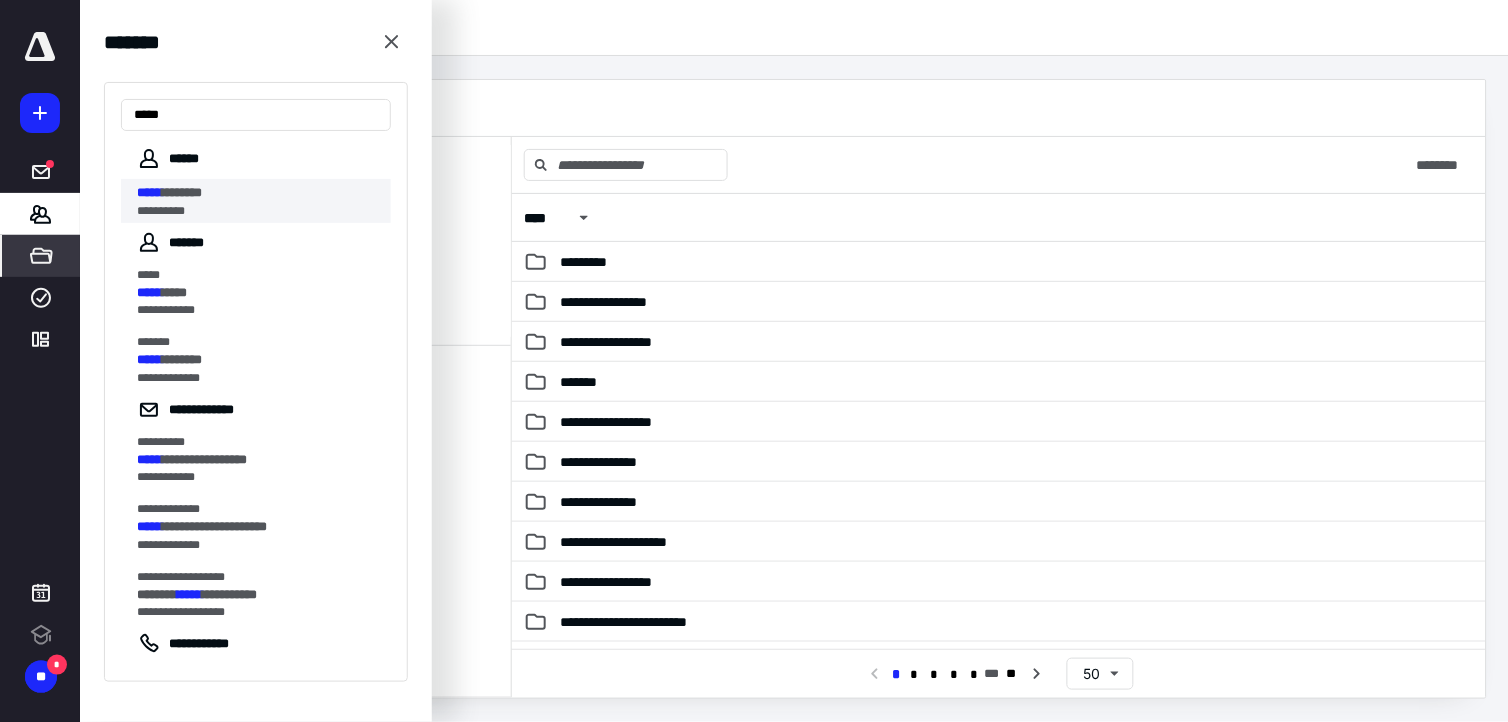 type on "*****" 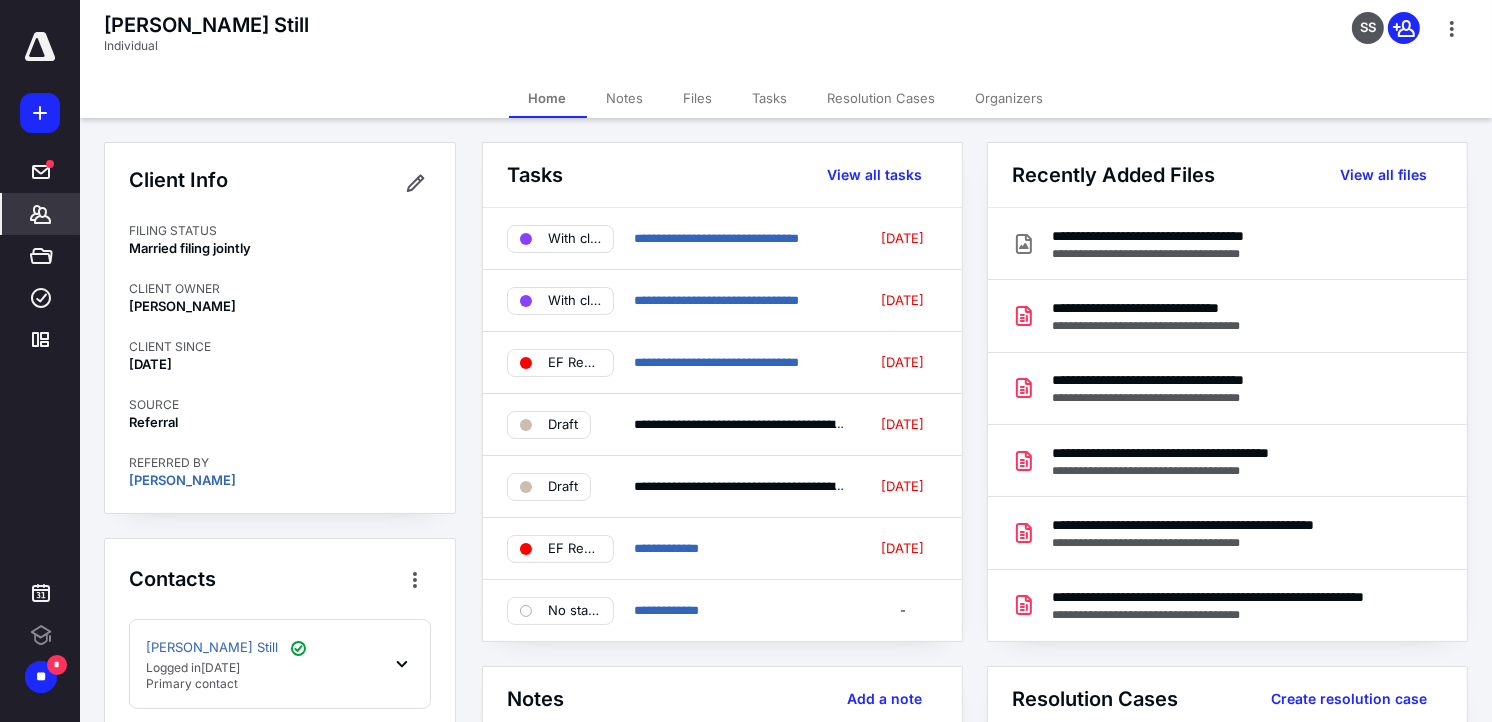 click on "Files" at bounding box center (698, 98) 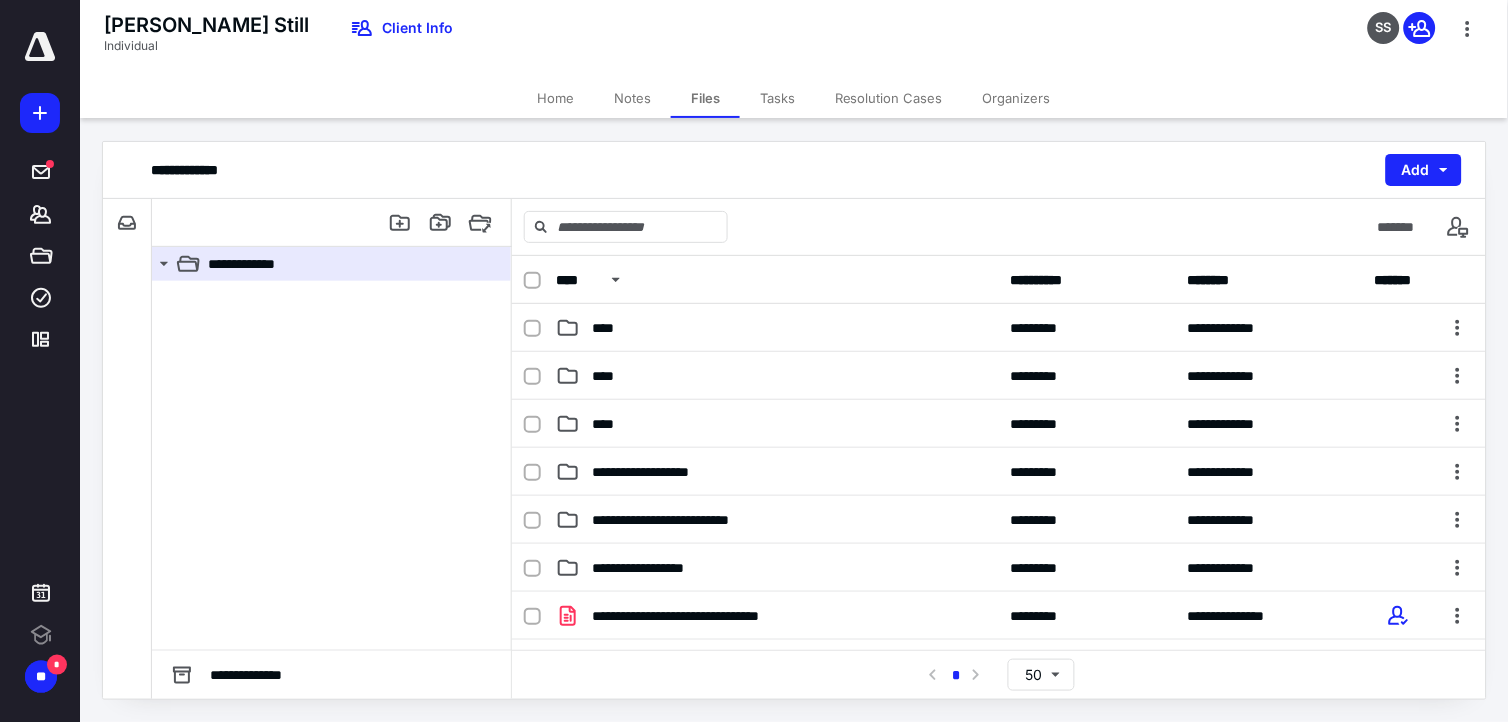 scroll, scrollTop: 0, scrollLeft: 0, axis: both 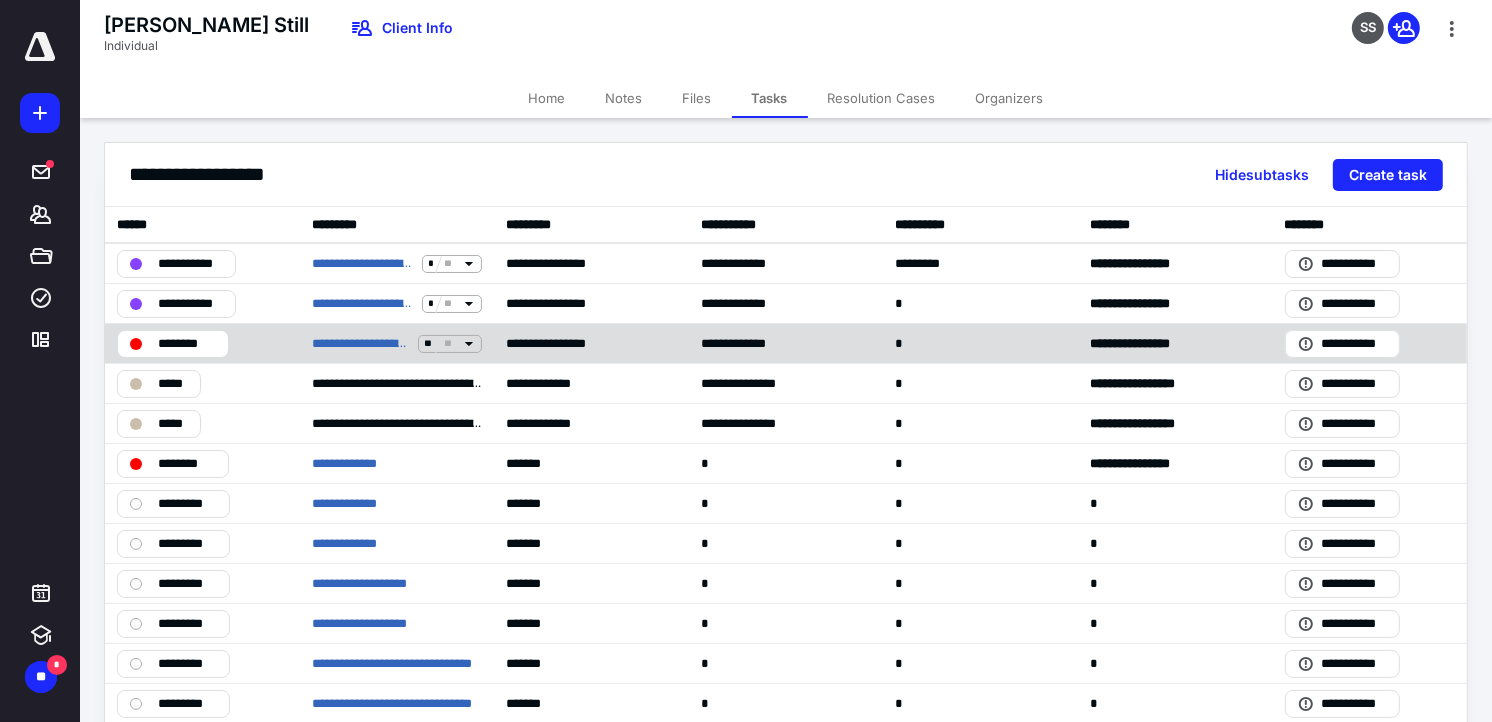 click on "********" at bounding box center [187, 343] 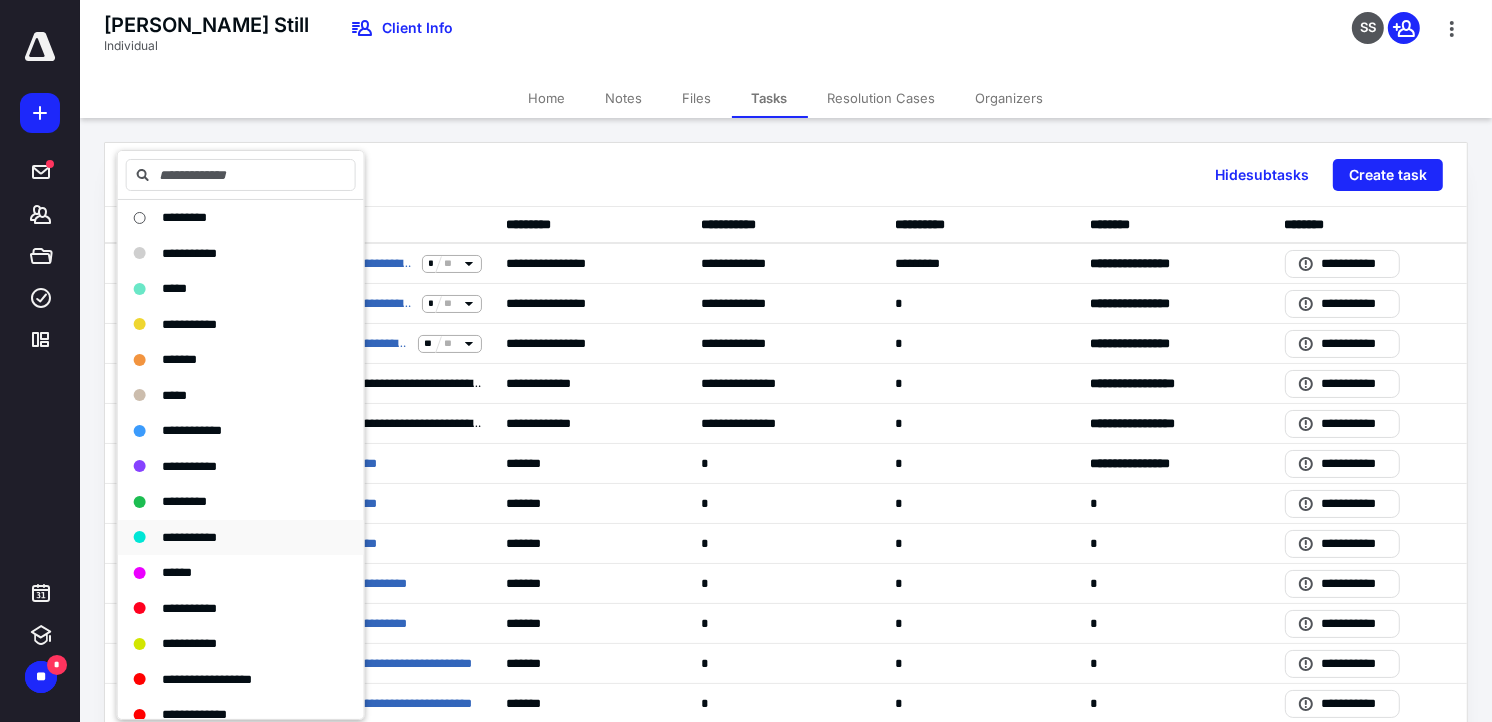 click on "**********" at bounding box center [189, 537] 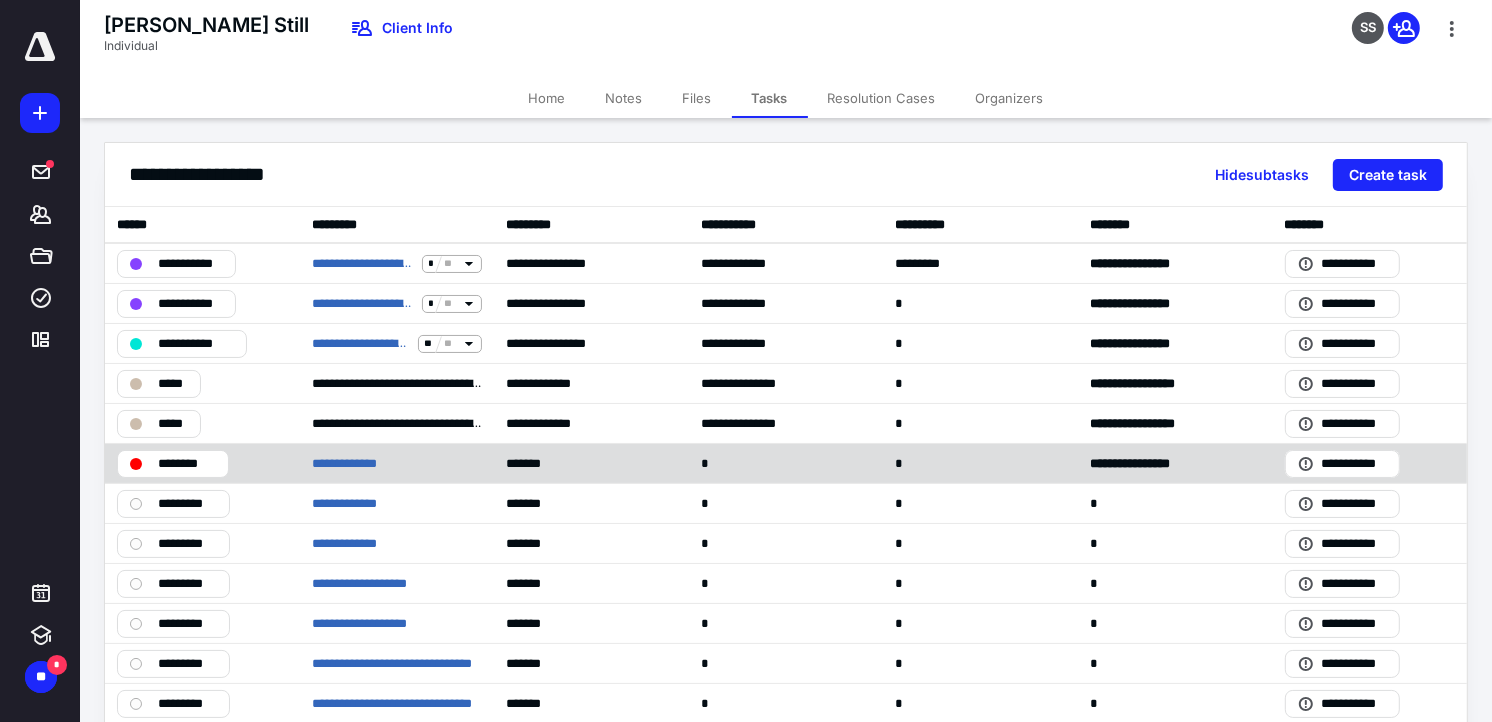 click on "********" at bounding box center (187, 463) 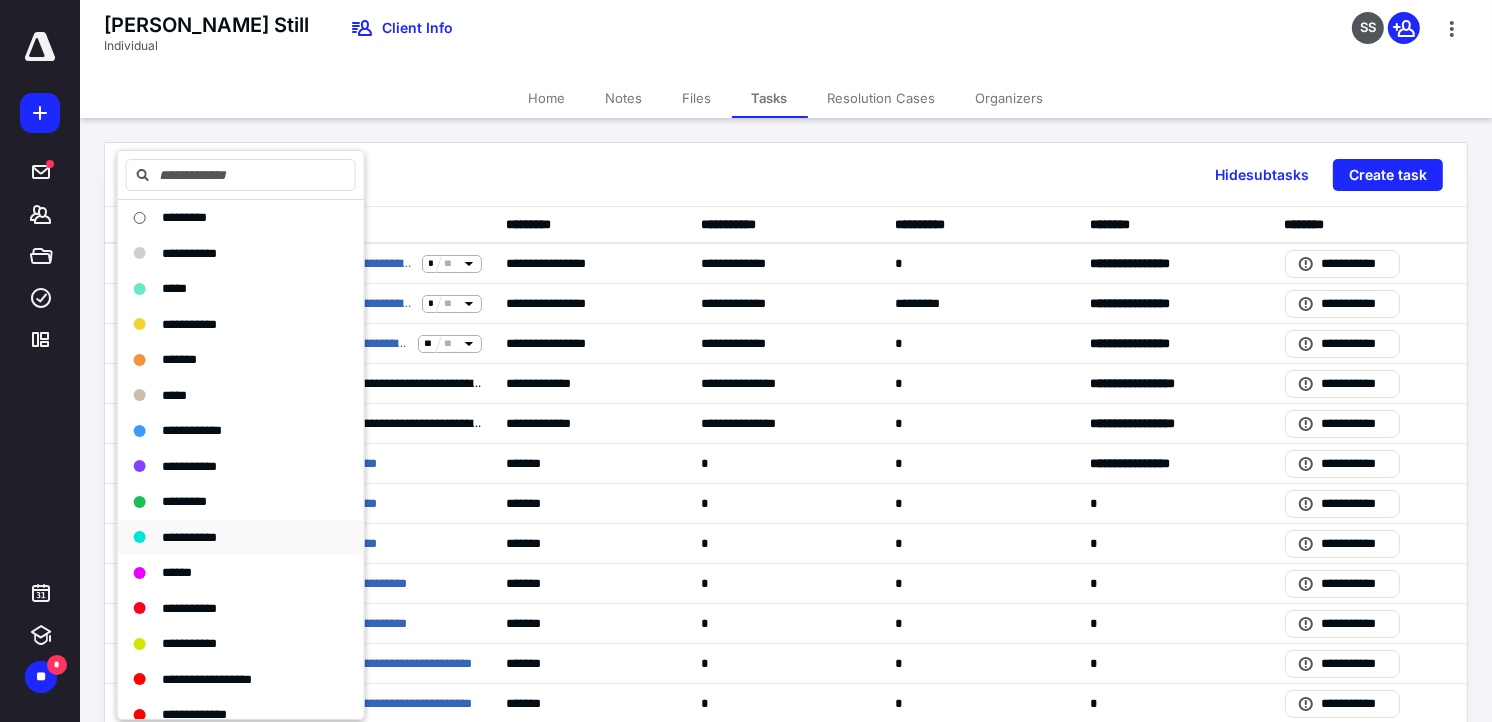 click on "**********" at bounding box center [189, 537] 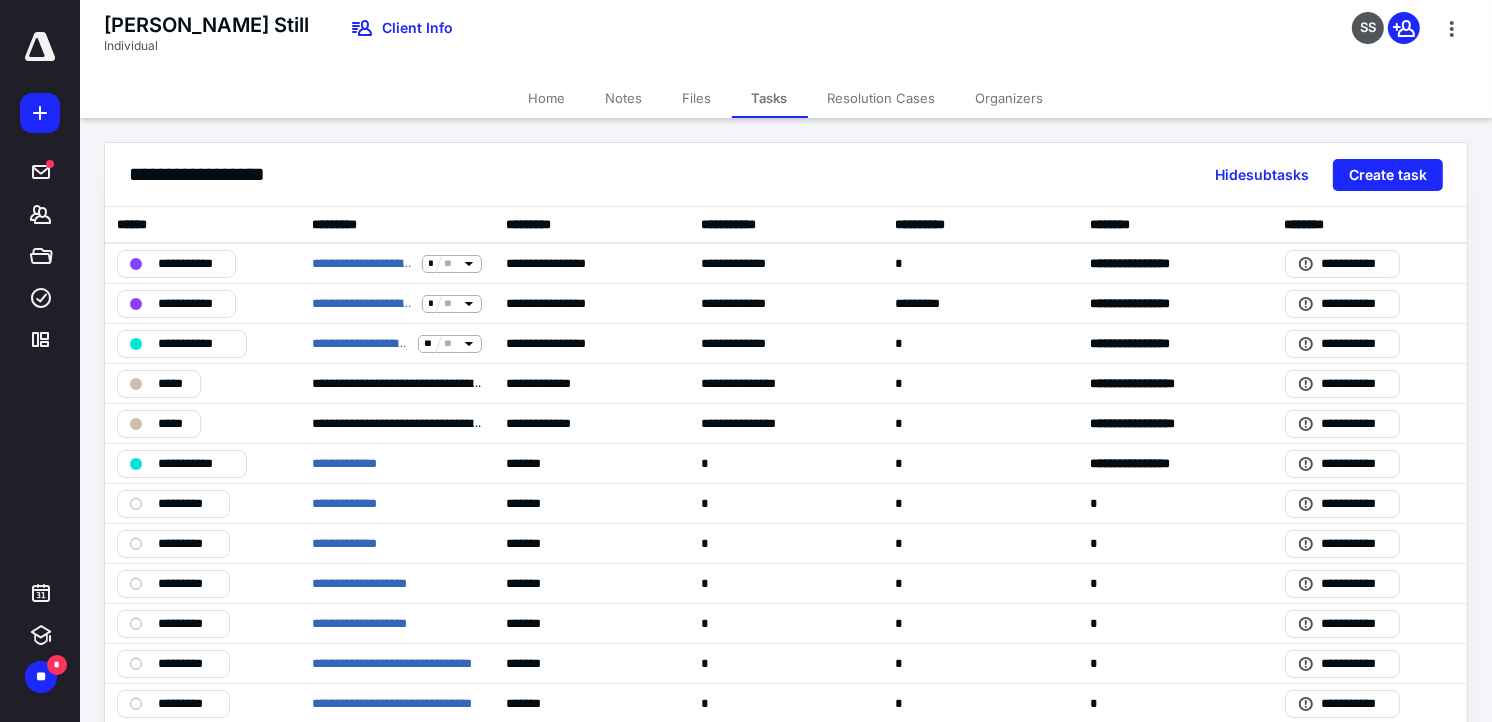 click on "Home" at bounding box center (547, 98) 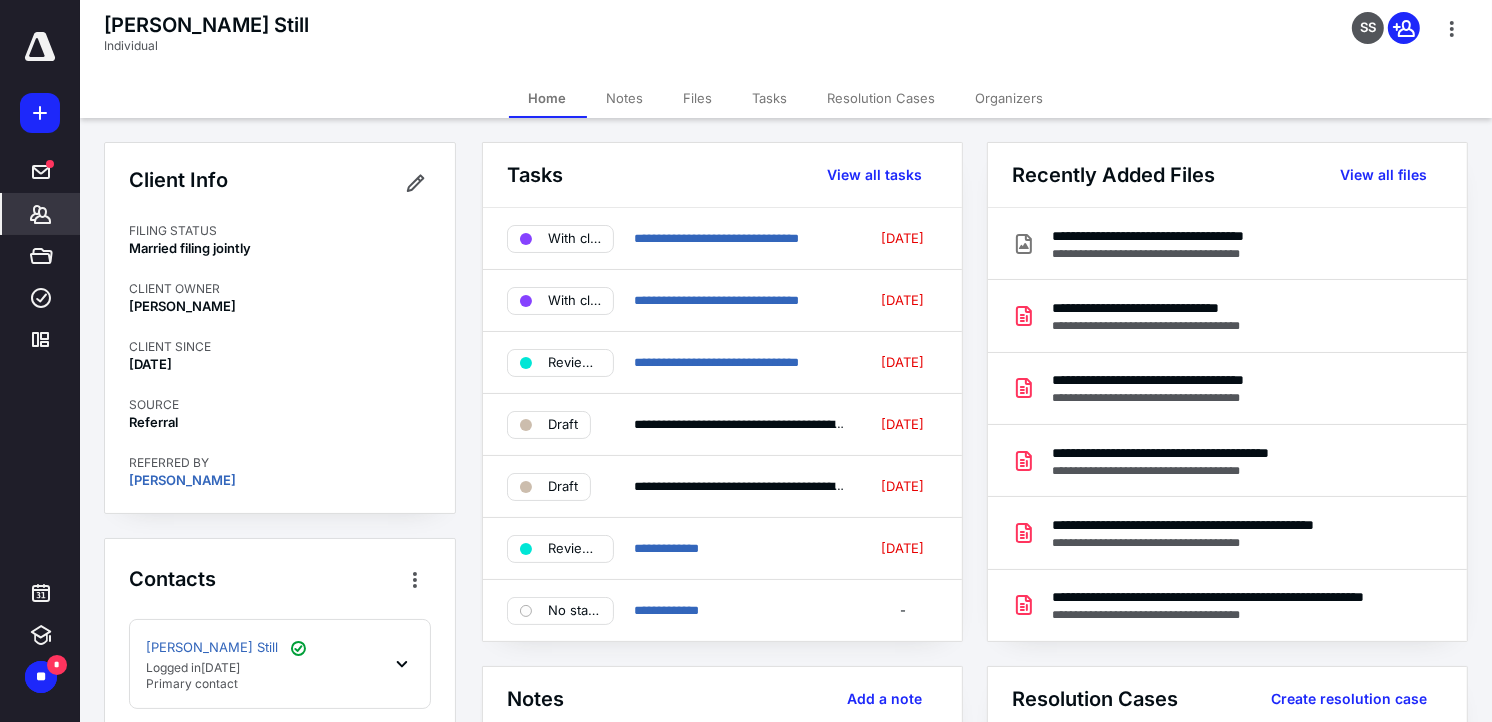 scroll, scrollTop: 301, scrollLeft: 0, axis: vertical 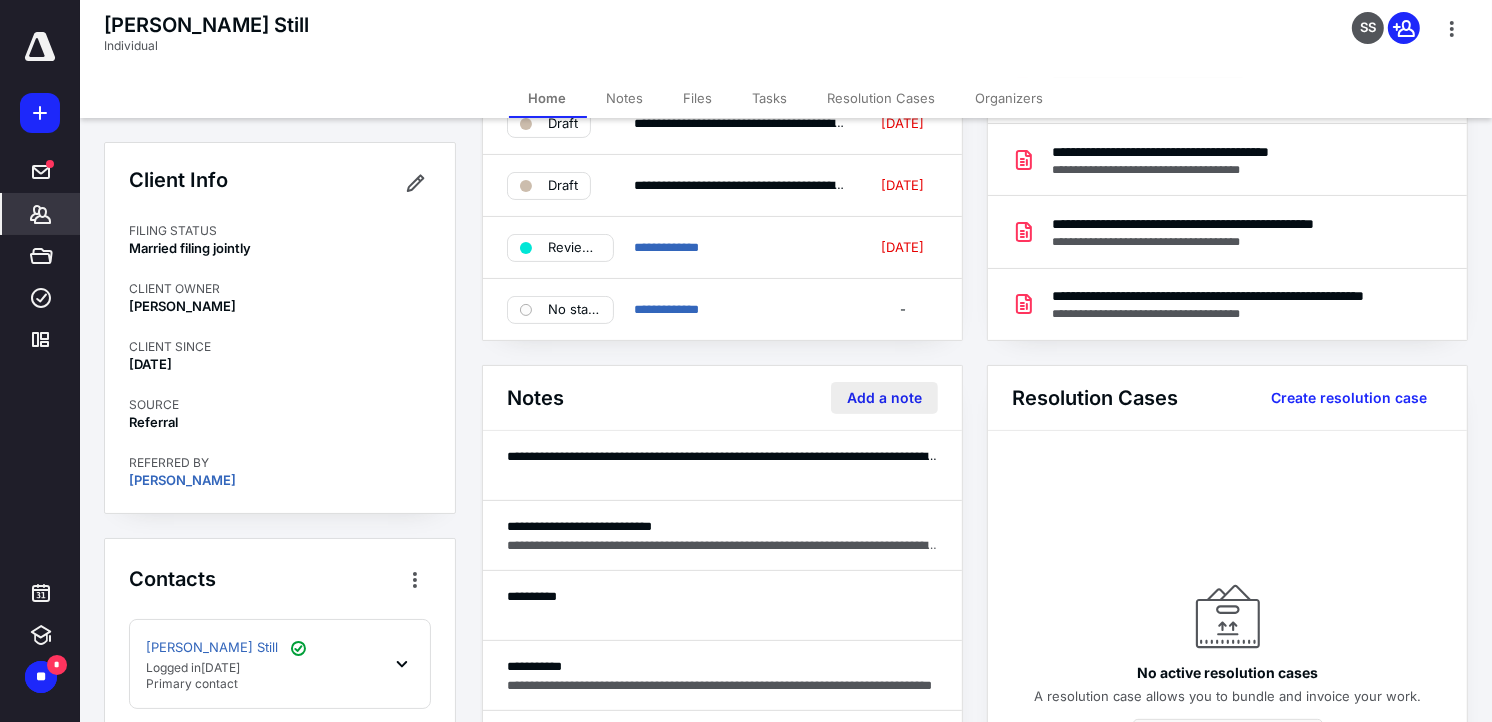 click on "Add a note" at bounding box center (884, 398) 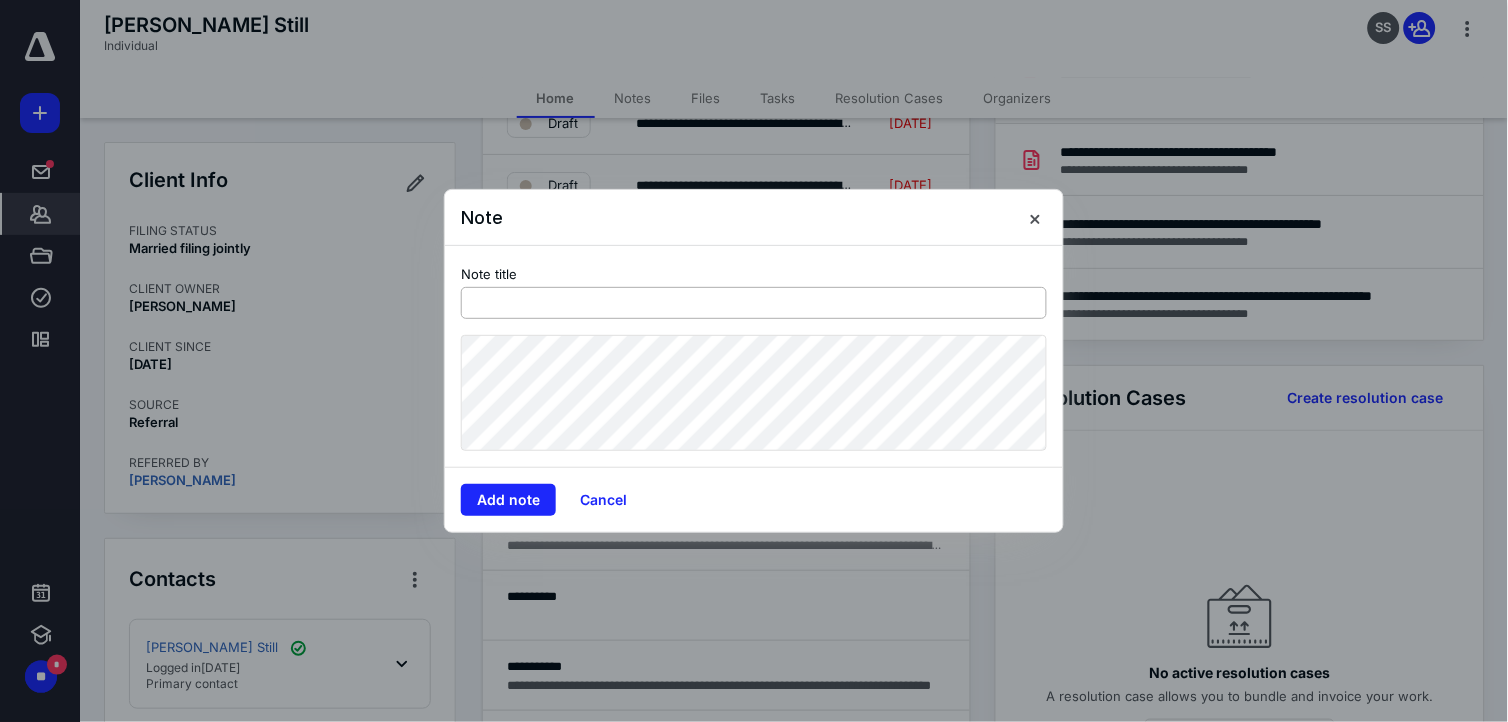 click at bounding box center (754, 303) 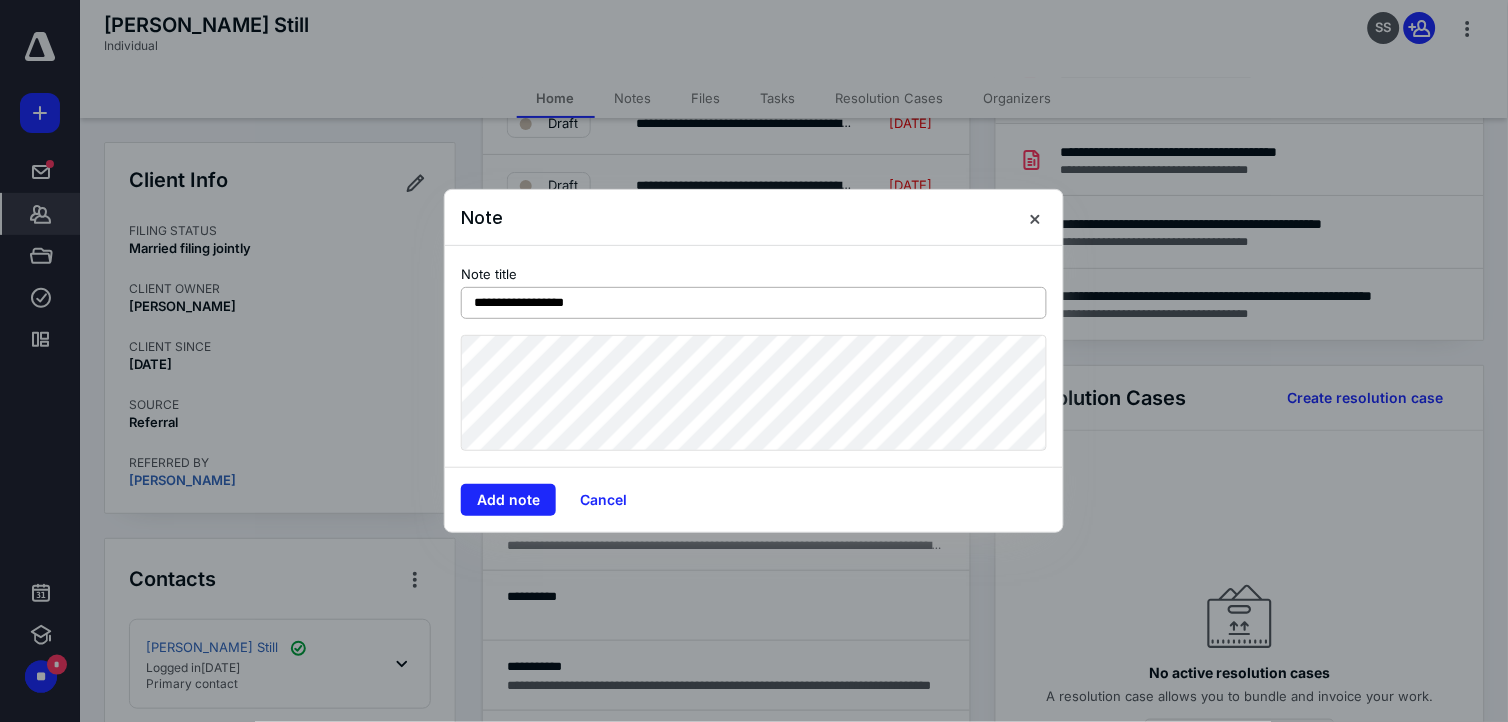 type on "**********" 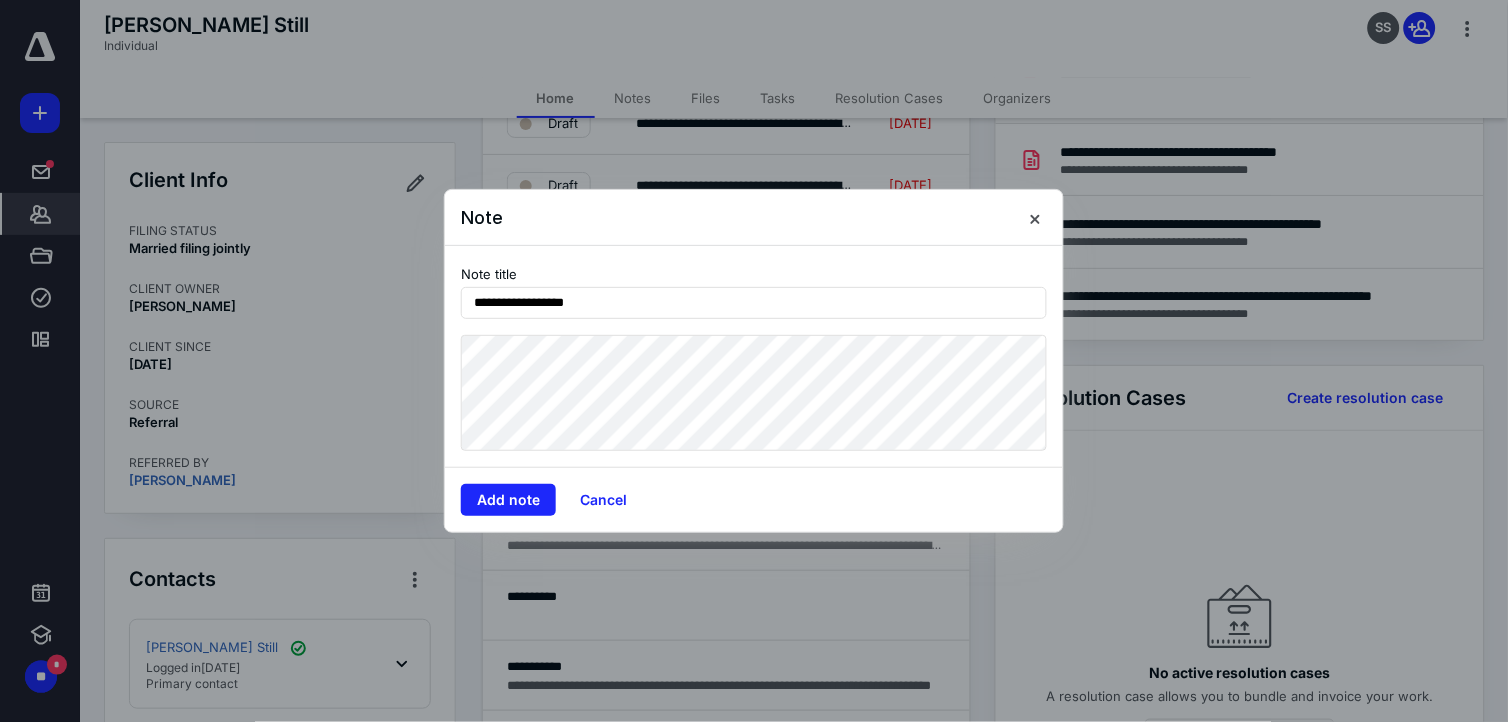 click on "**********" at bounding box center [754, 356] 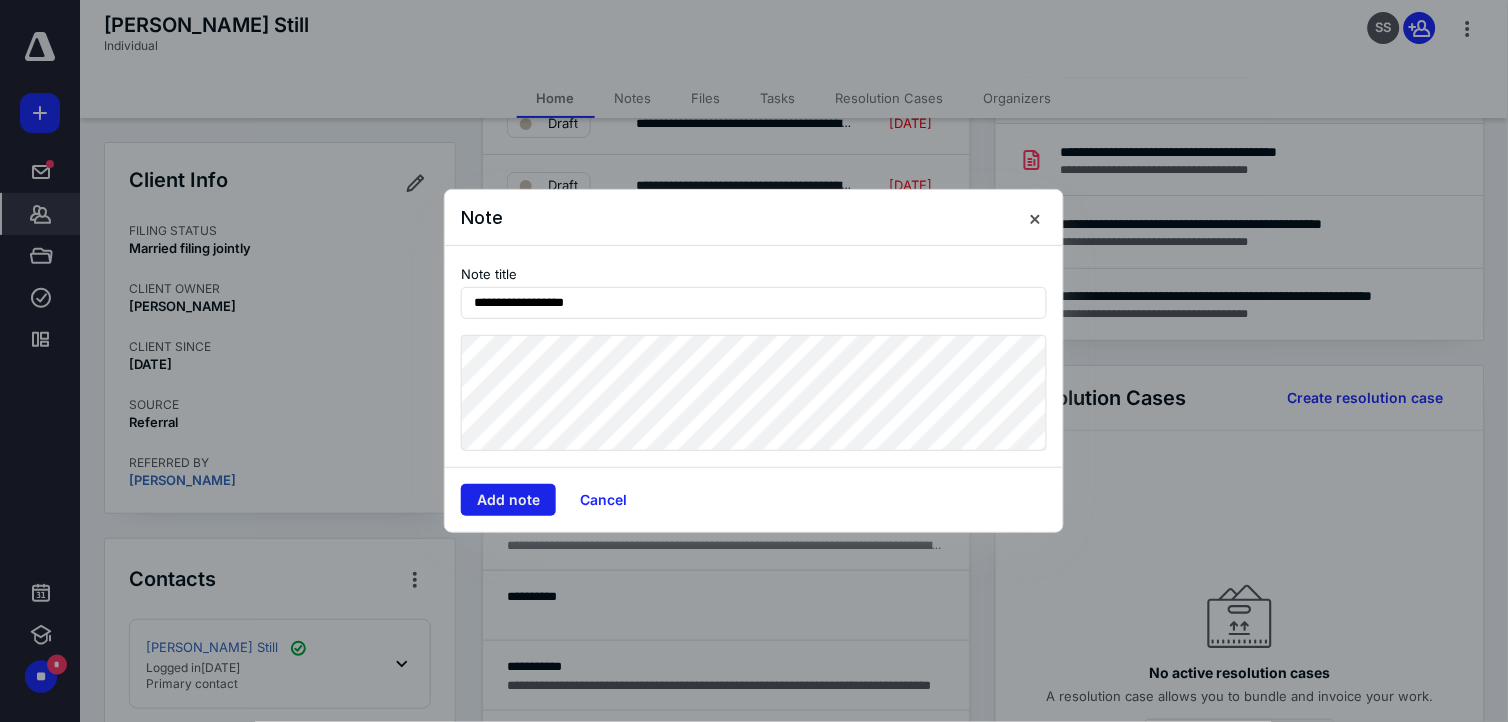 click on "Add note" at bounding box center (508, 500) 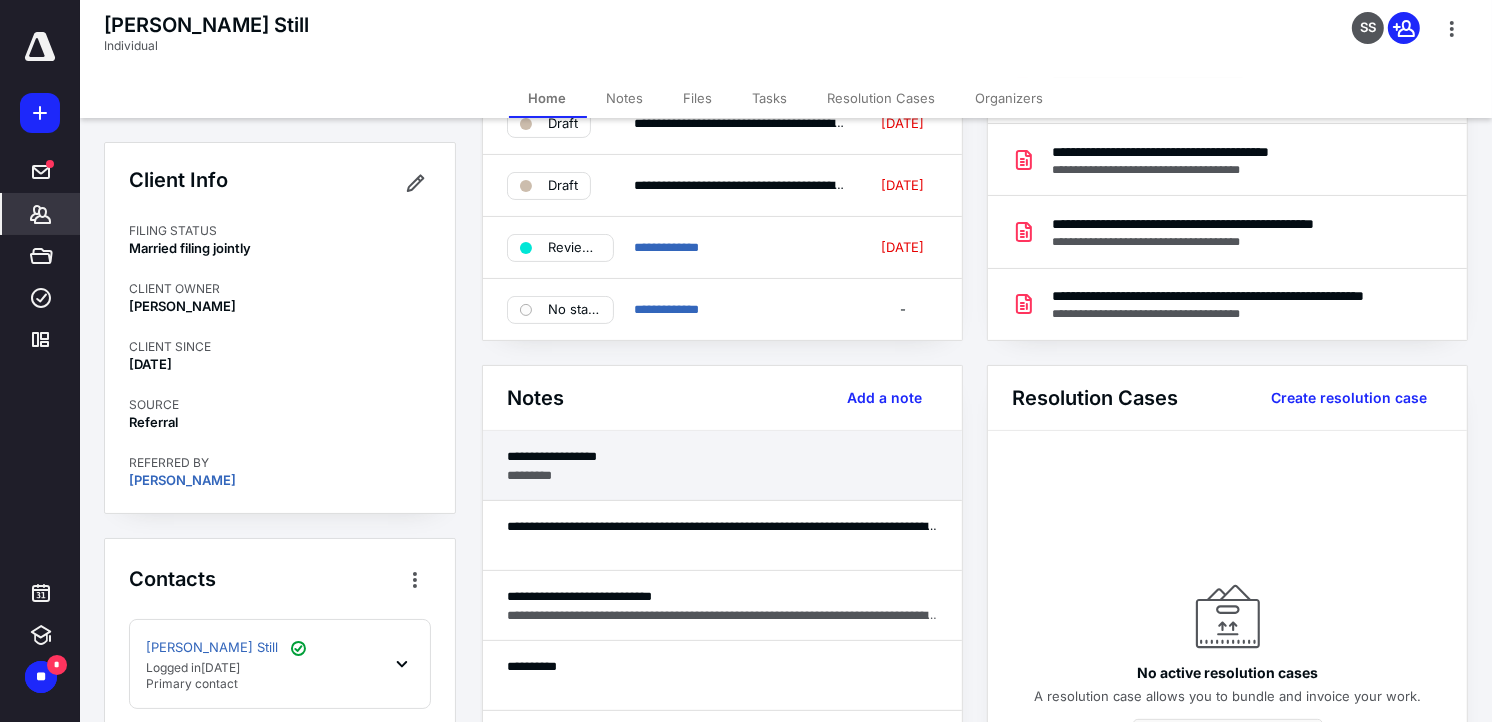 click on "*********" at bounding box center (722, 475) 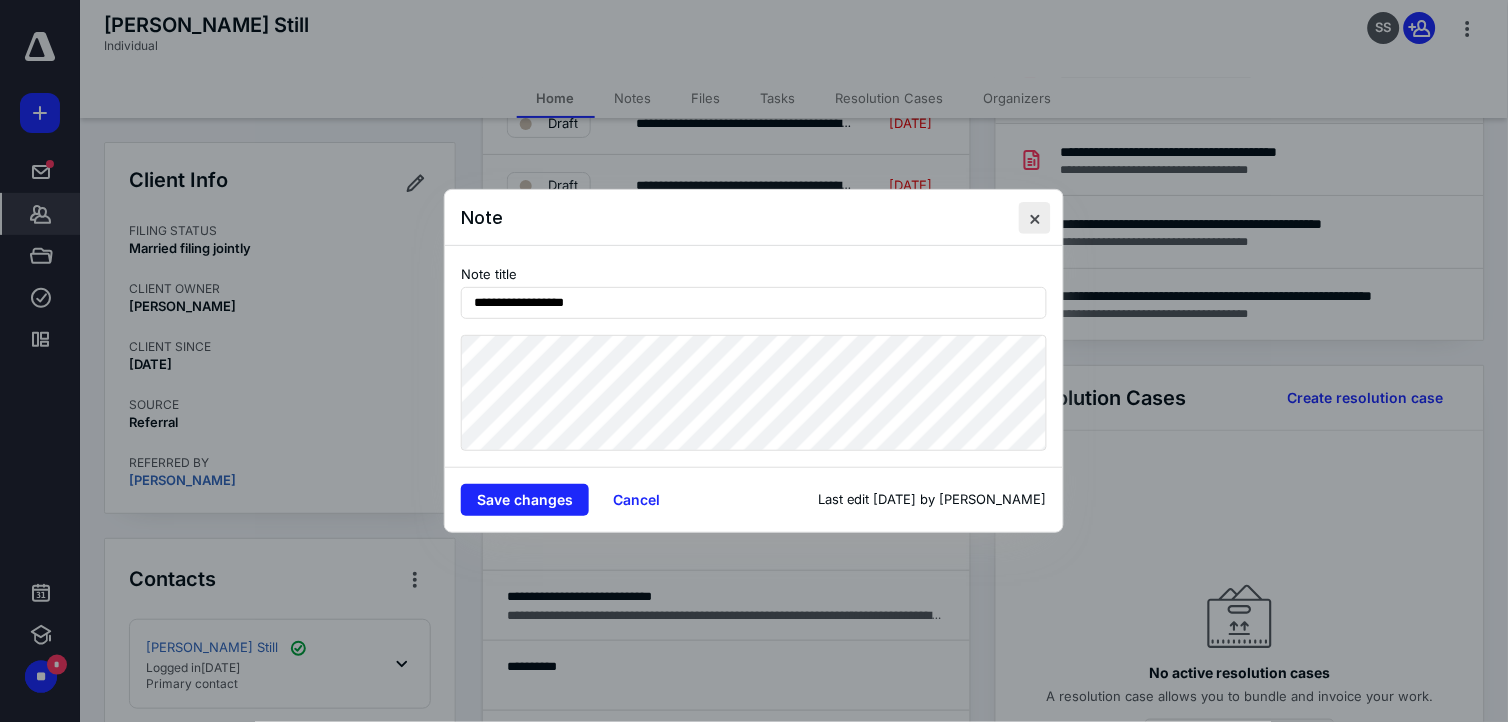 click at bounding box center (1035, 218) 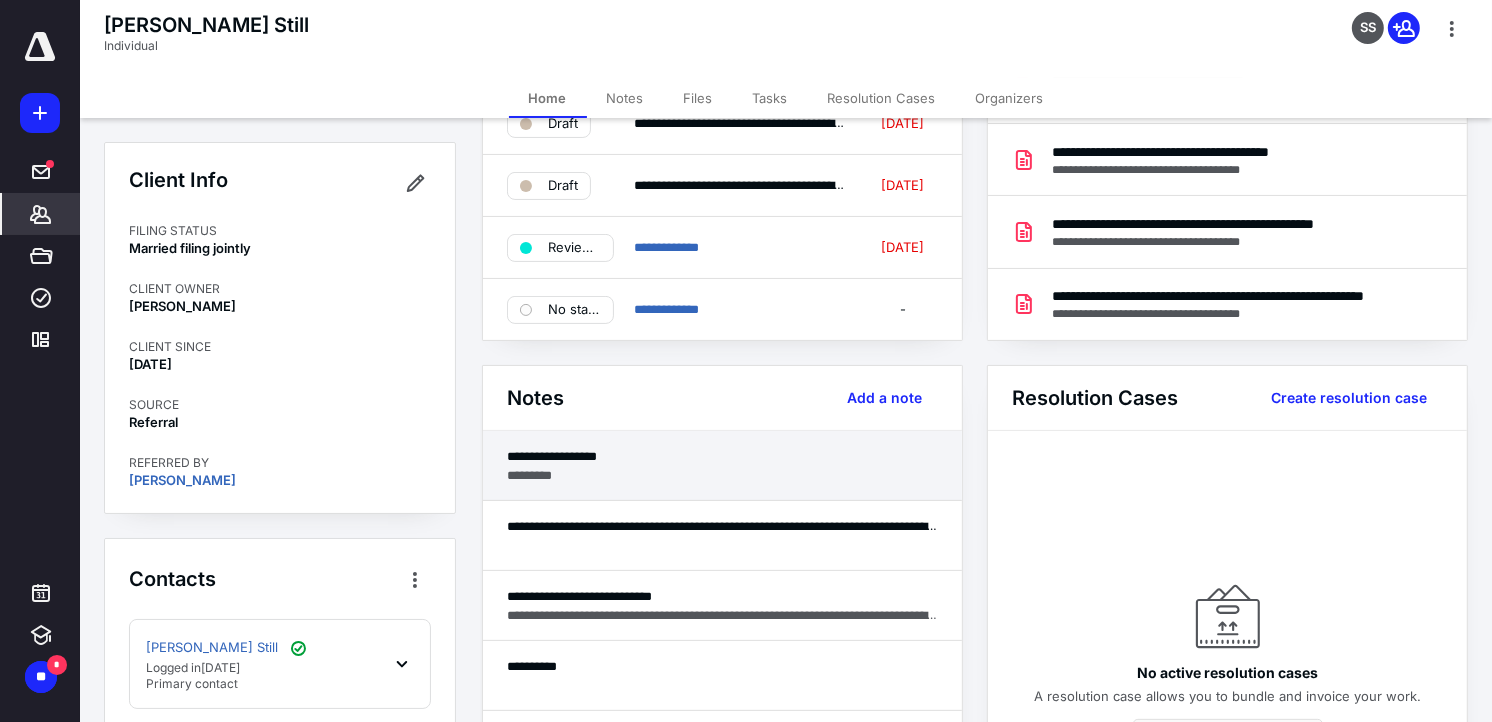 click on "**********" at bounding box center (722, 456) 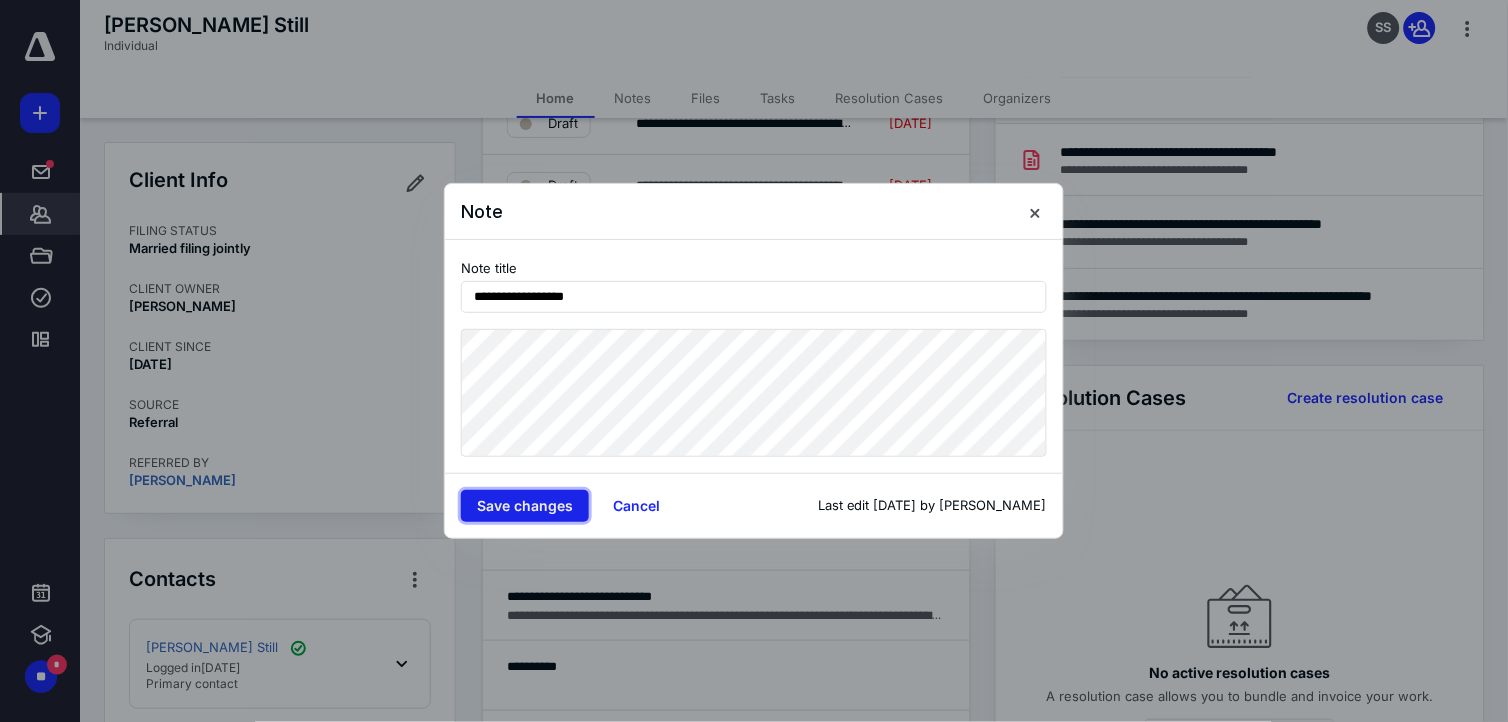 click on "Save changes" at bounding box center (525, 506) 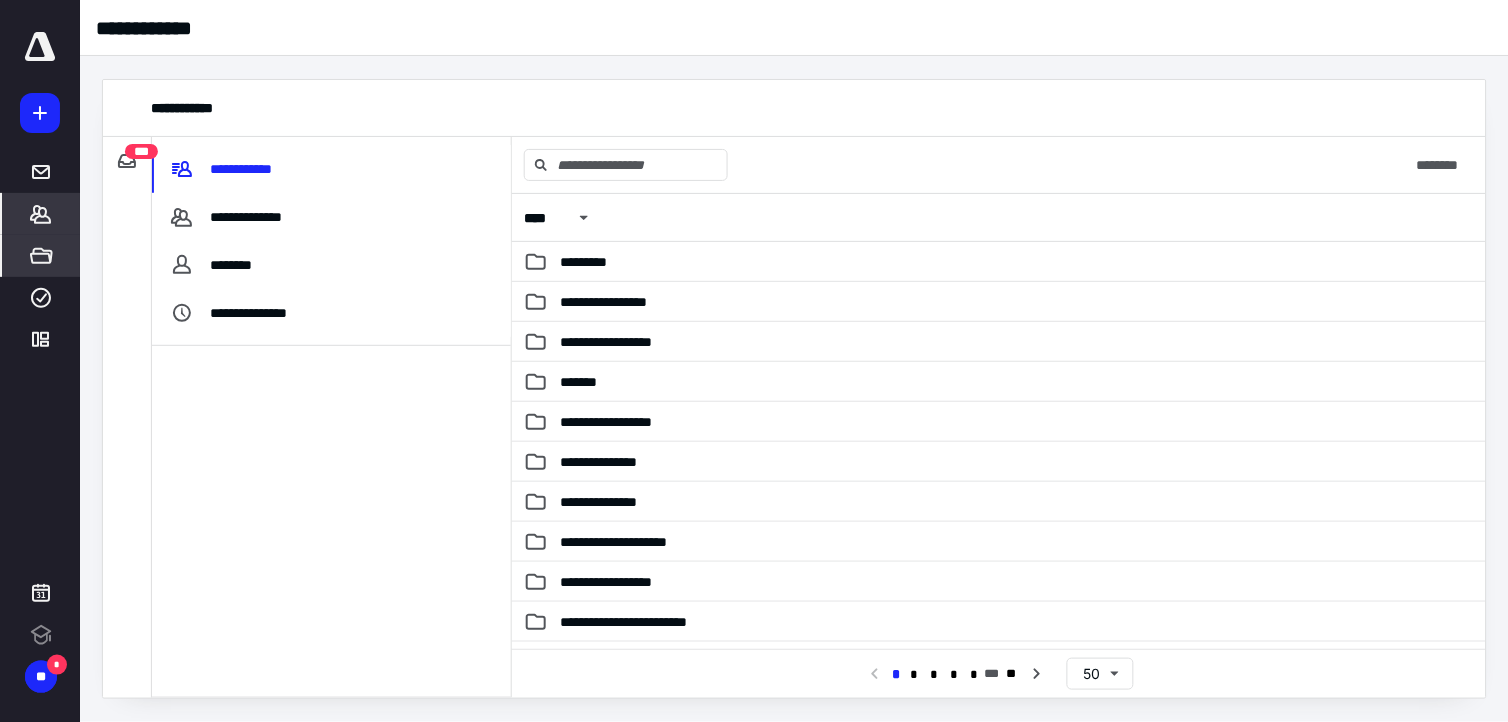 scroll, scrollTop: 0, scrollLeft: 0, axis: both 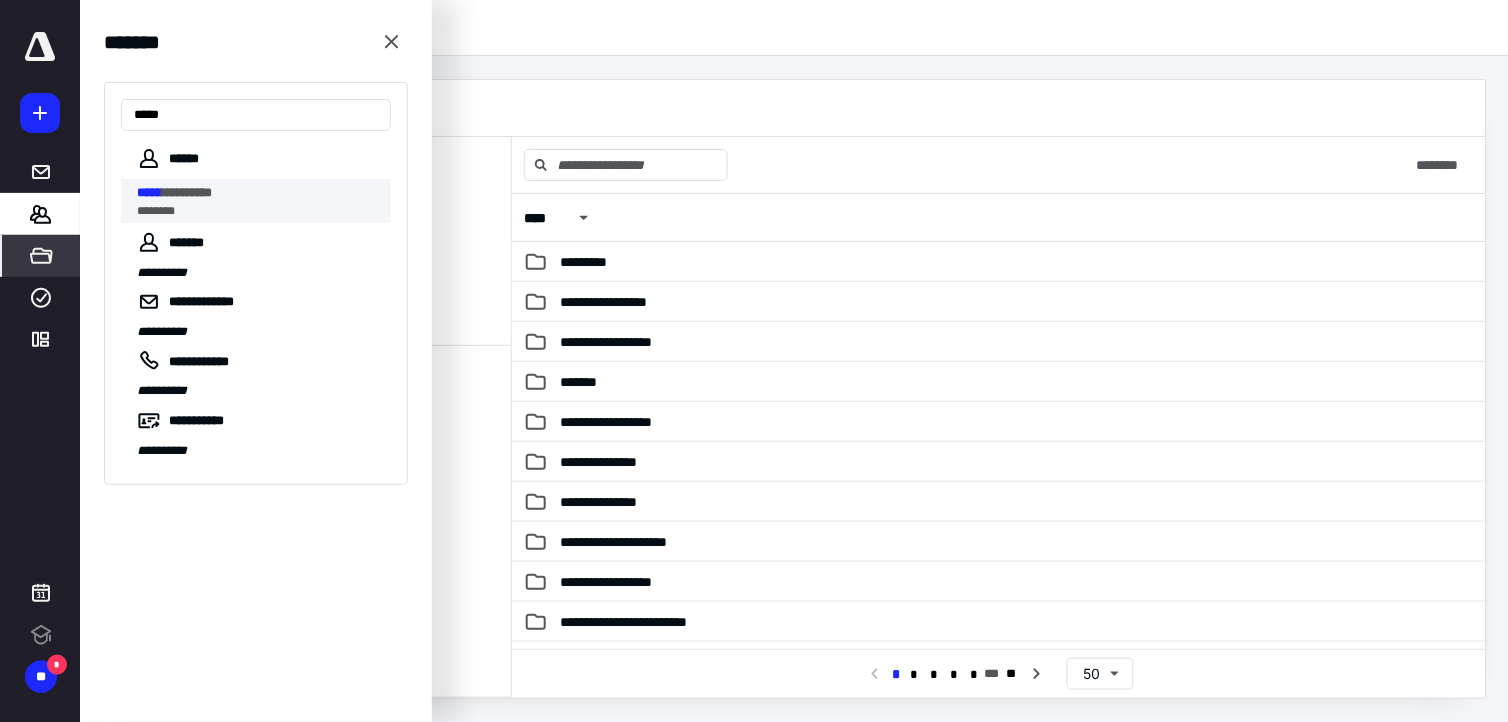 type on "*****" 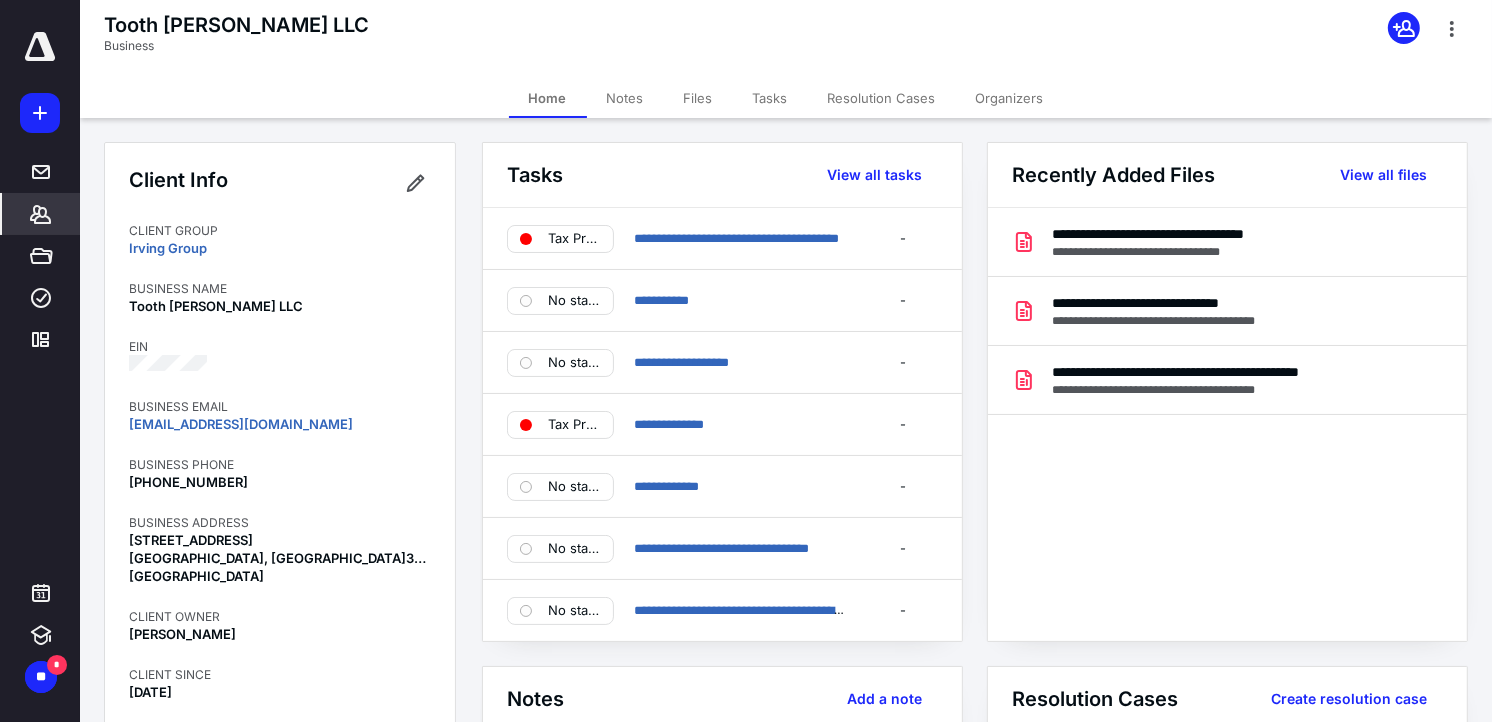 click on "Files" at bounding box center [698, 98] 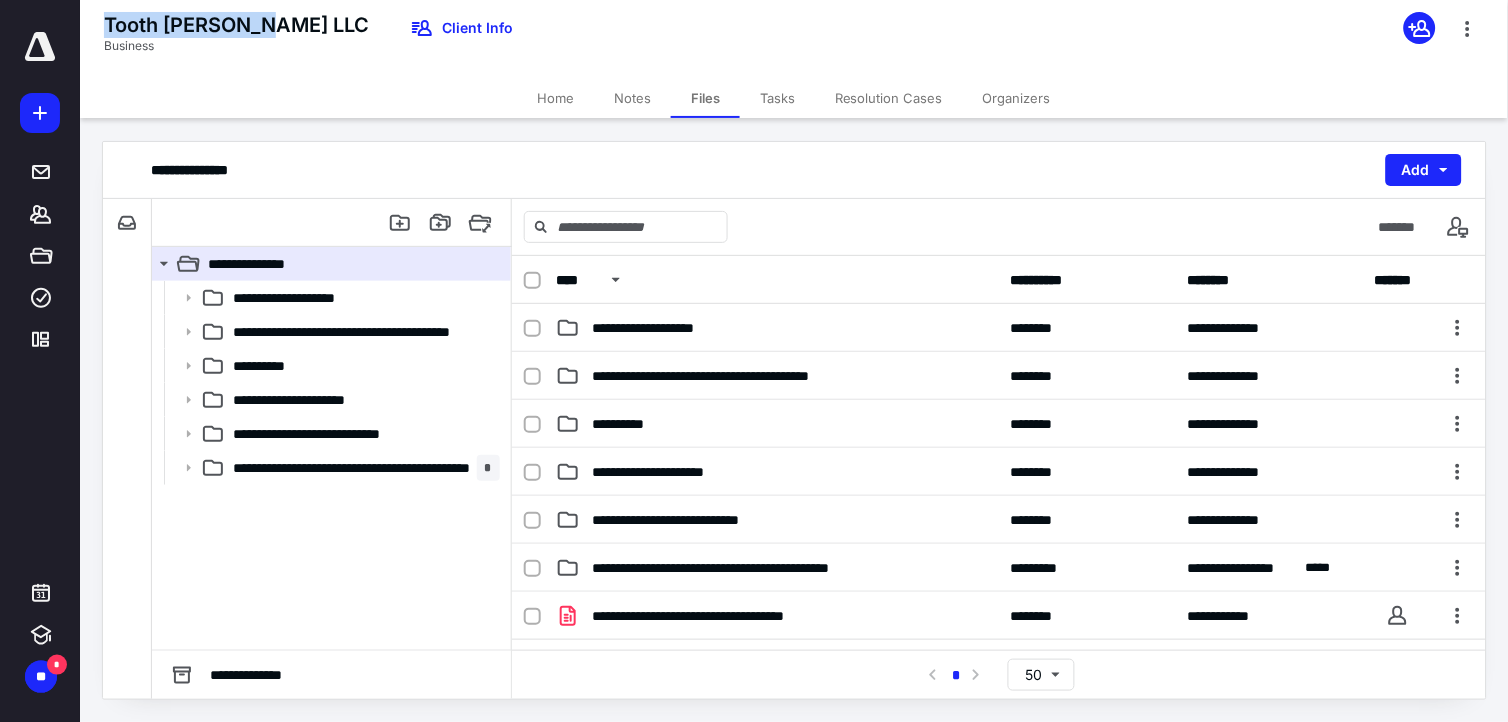 drag, startPoint x: 268, startPoint y: 17, endPoint x: 102, endPoint y: 26, distance: 166.24379 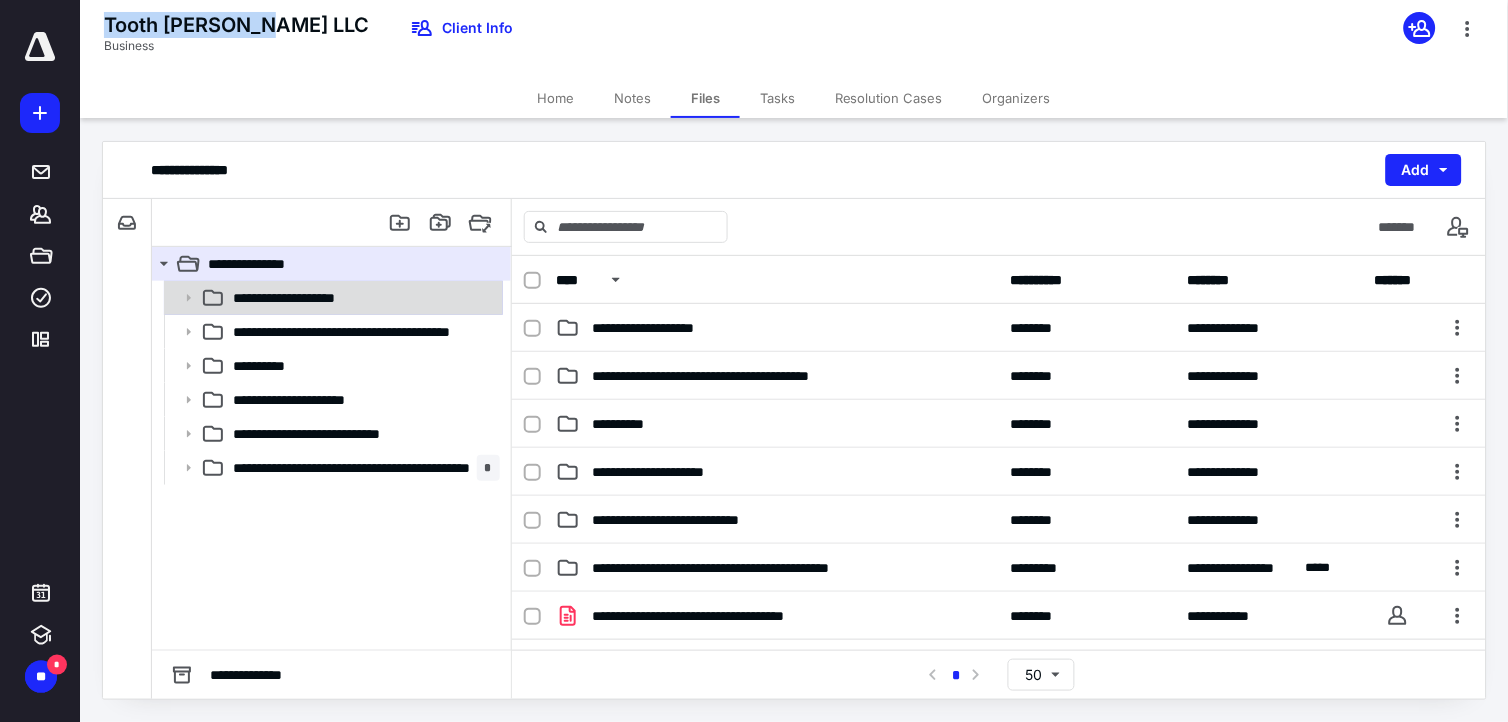 click 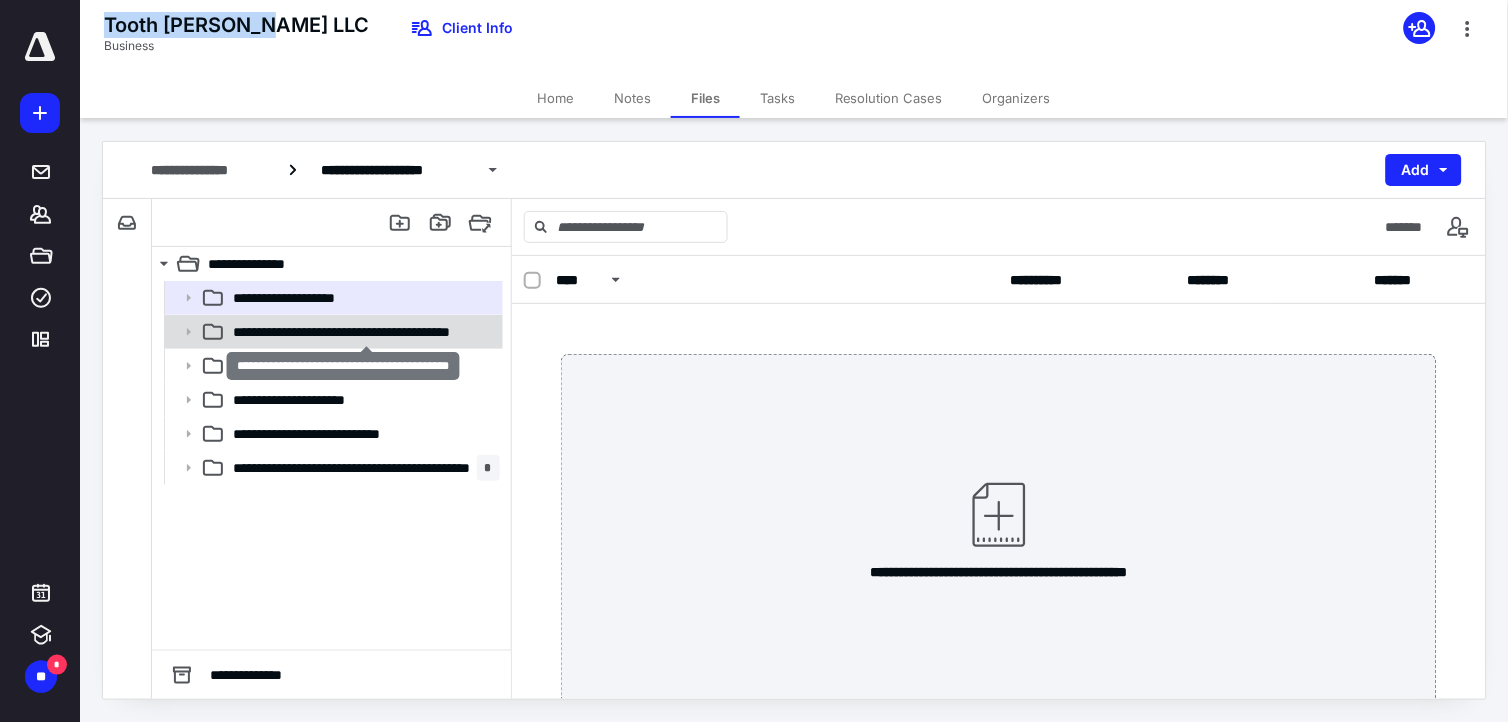 click on "**********" at bounding box center (366, 332) 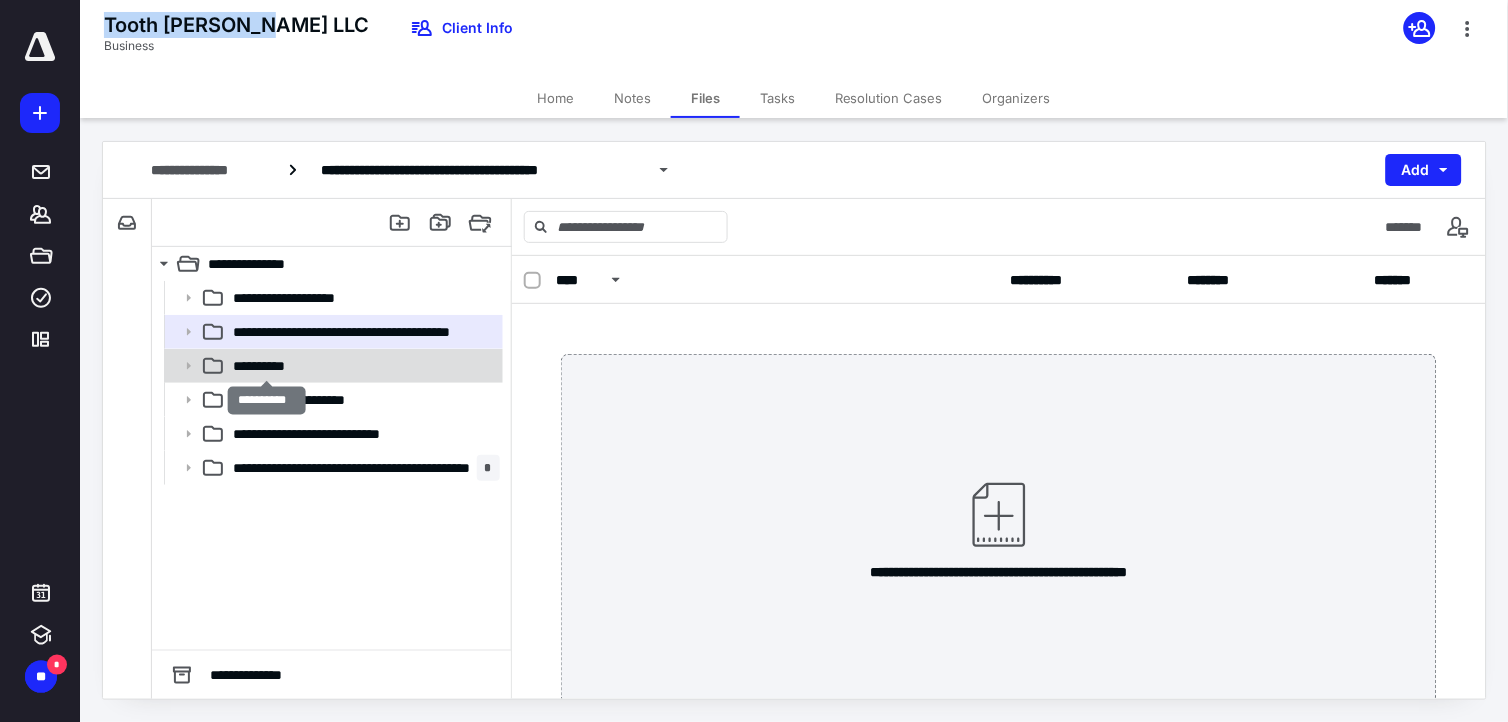 click on "**********" at bounding box center (266, 366) 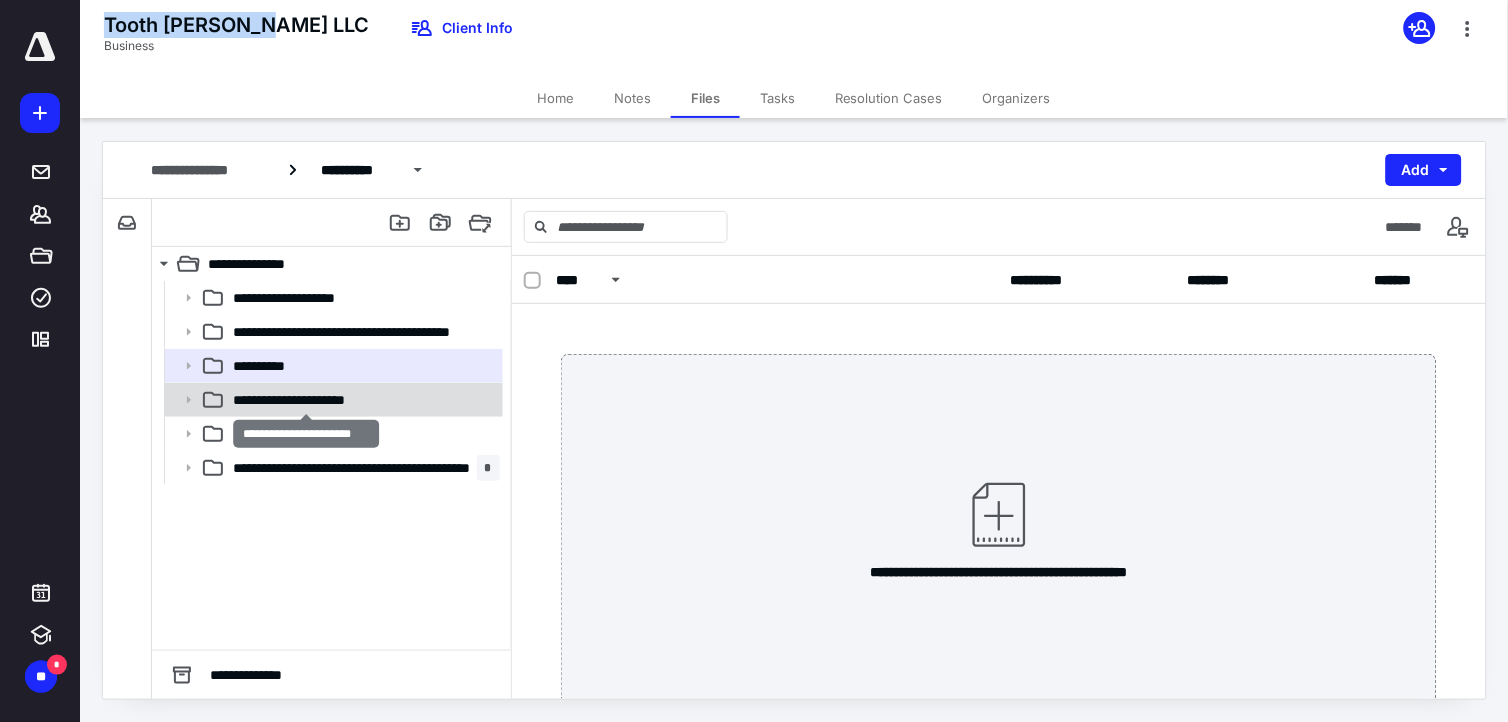 click on "**********" at bounding box center (306, 400) 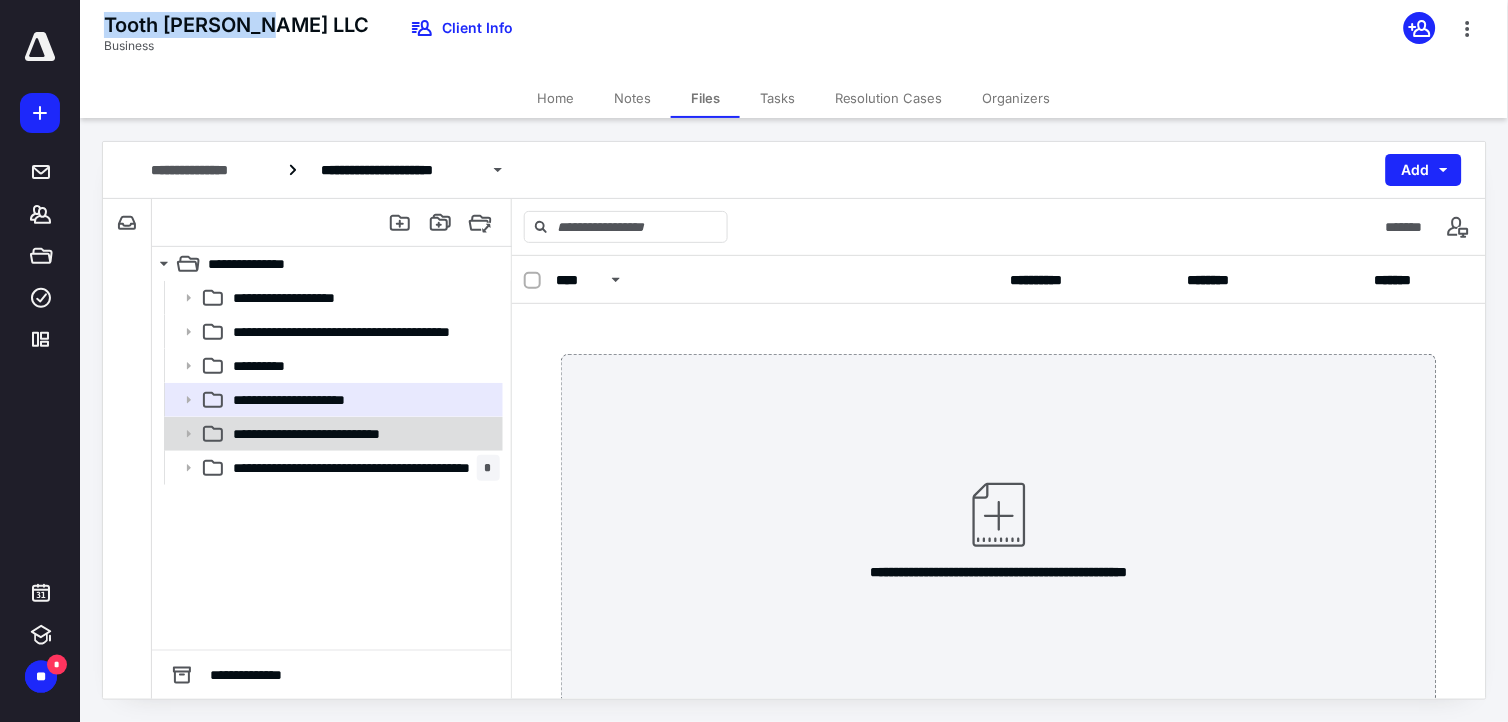 click on "**********" at bounding box center [332, 434] 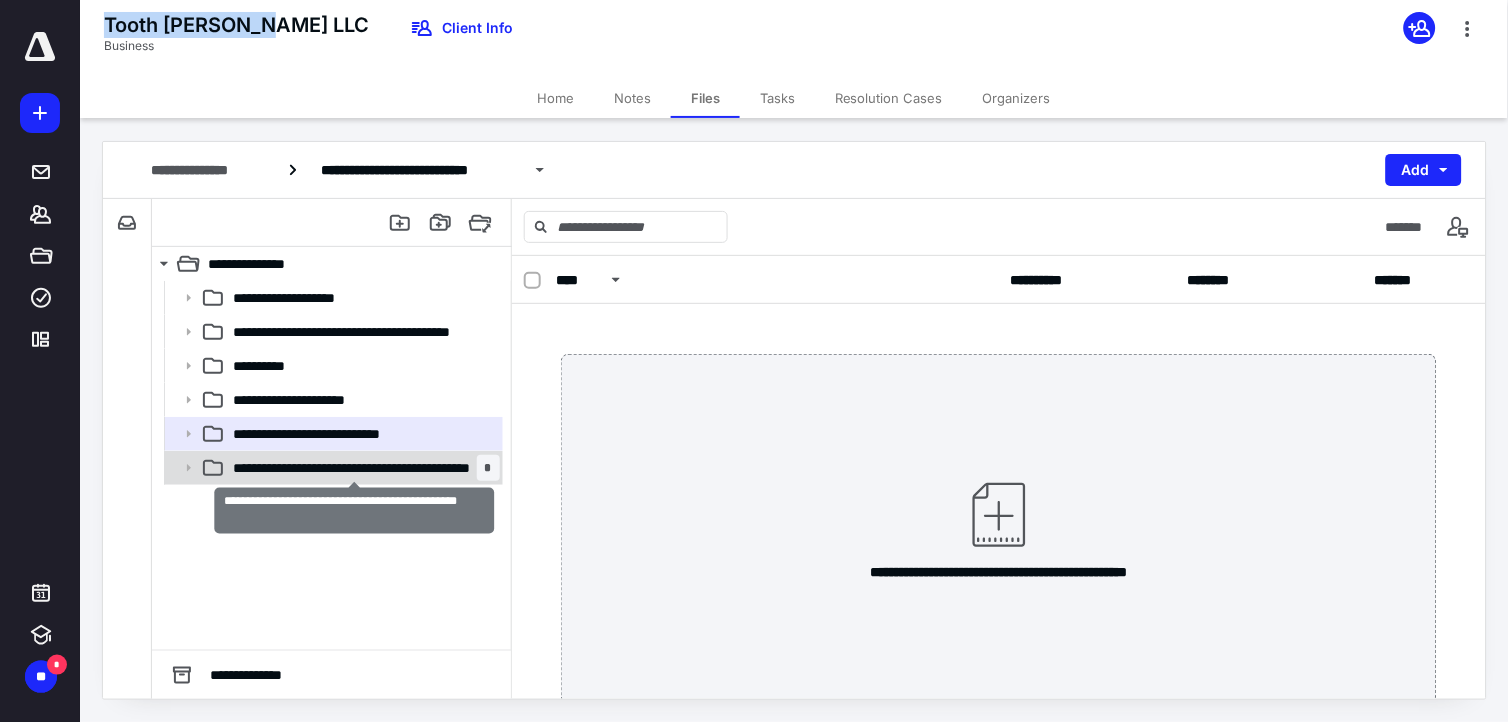 click on "**********" at bounding box center (354, 468) 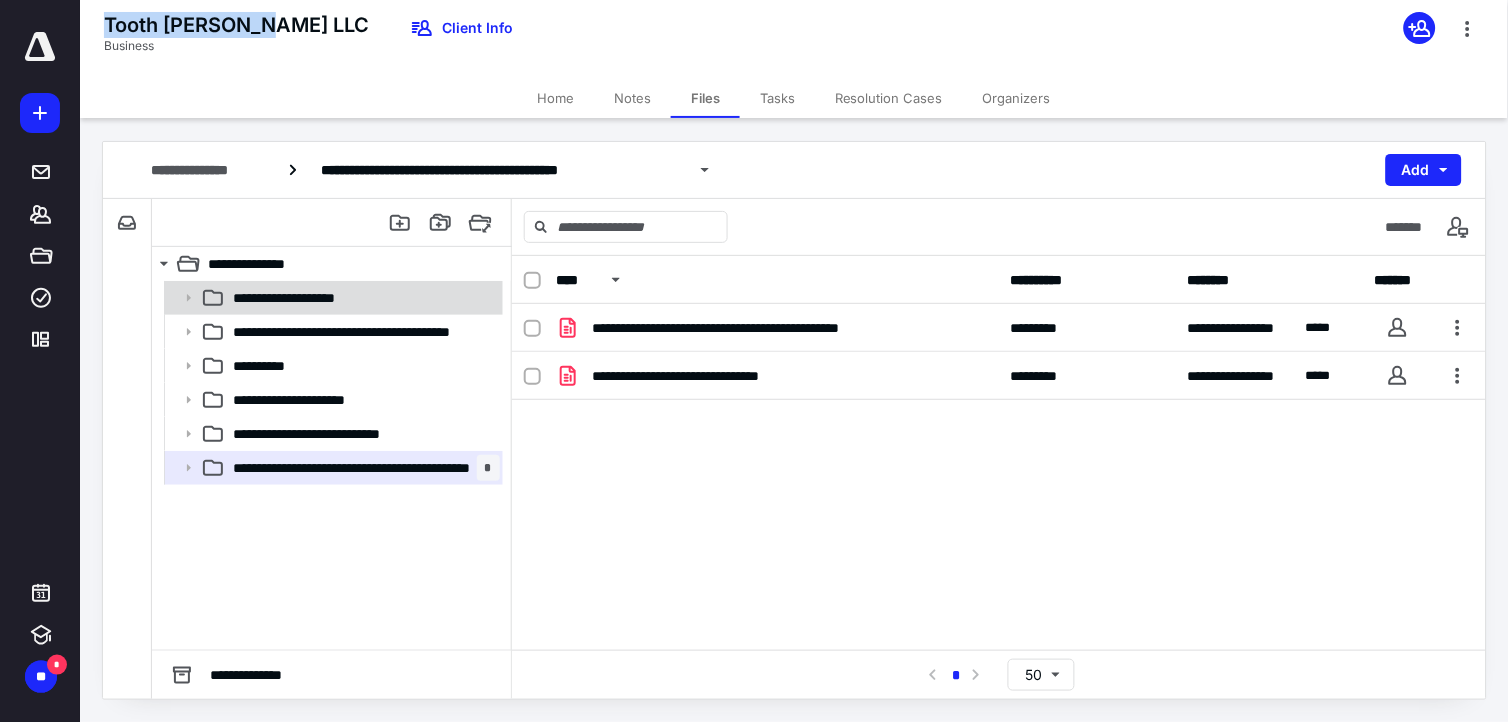 click on "**********" at bounding box center [304, 298] 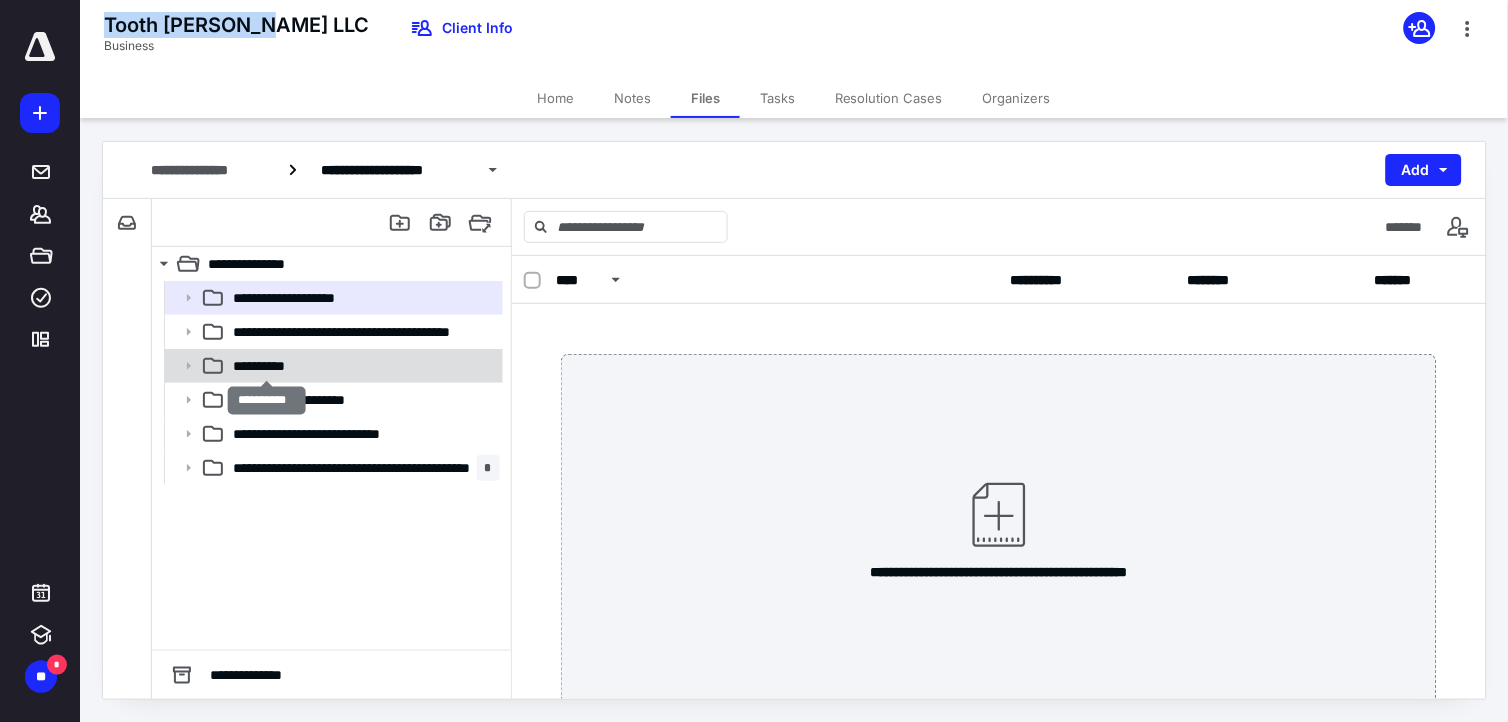 click on "**********" at bounding box center (266, 366) 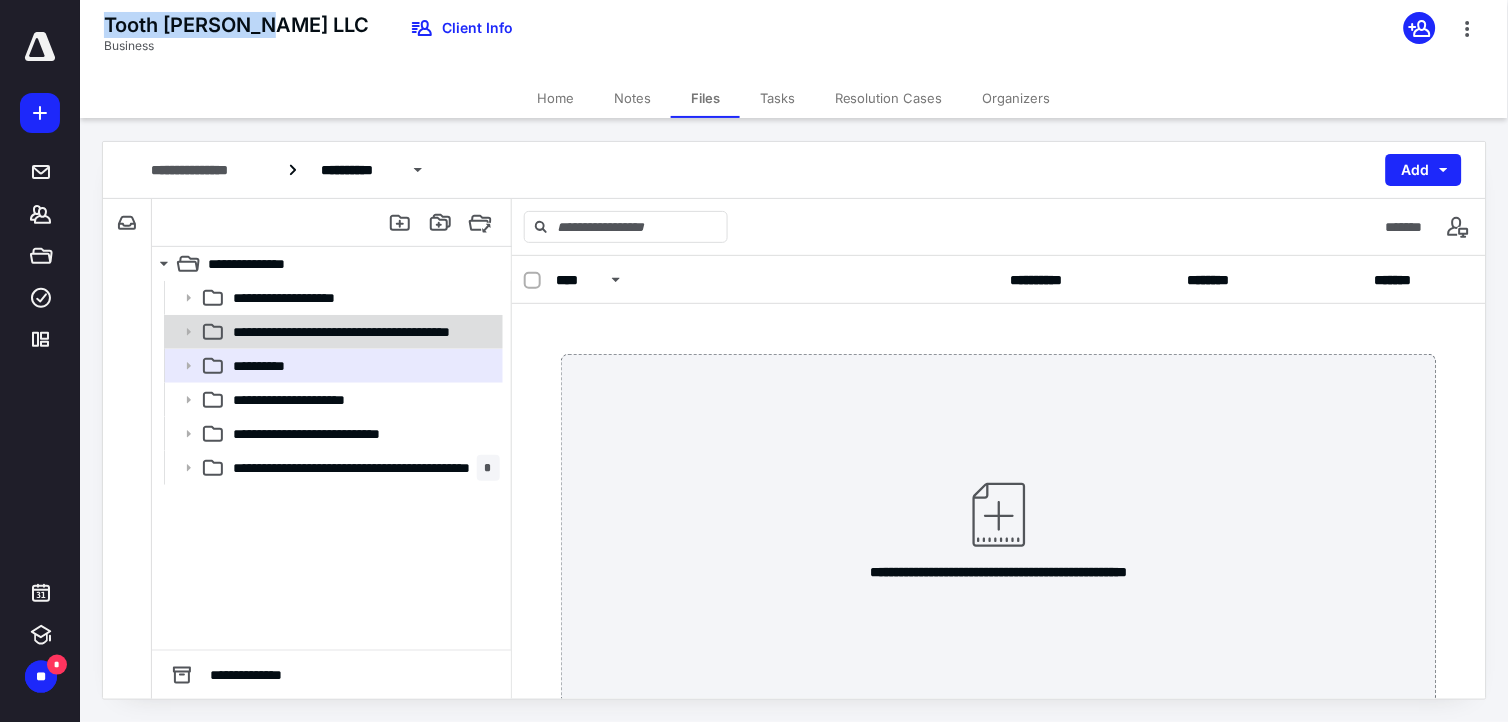 click on "**********" at bounding box center (366, 332) 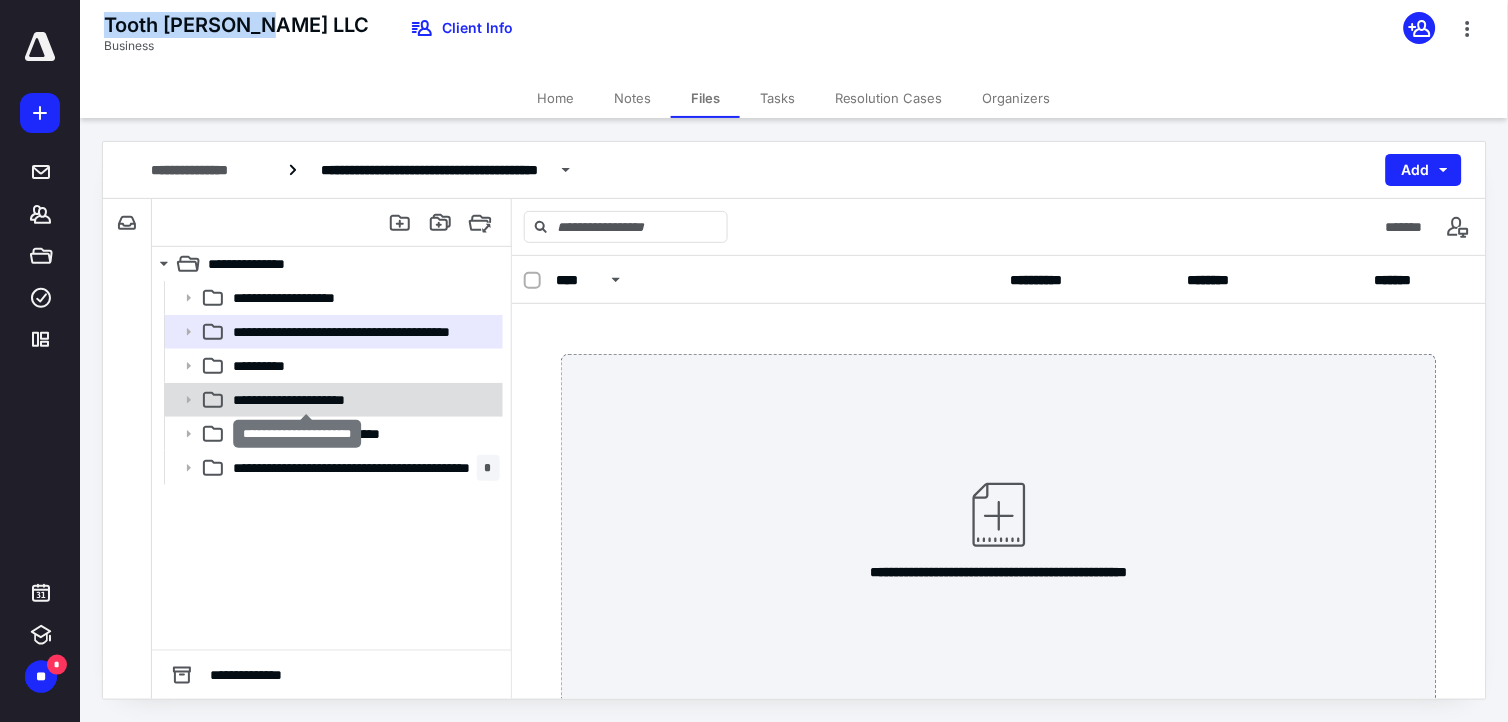 click on "**********" at bounding box center (306, 400) 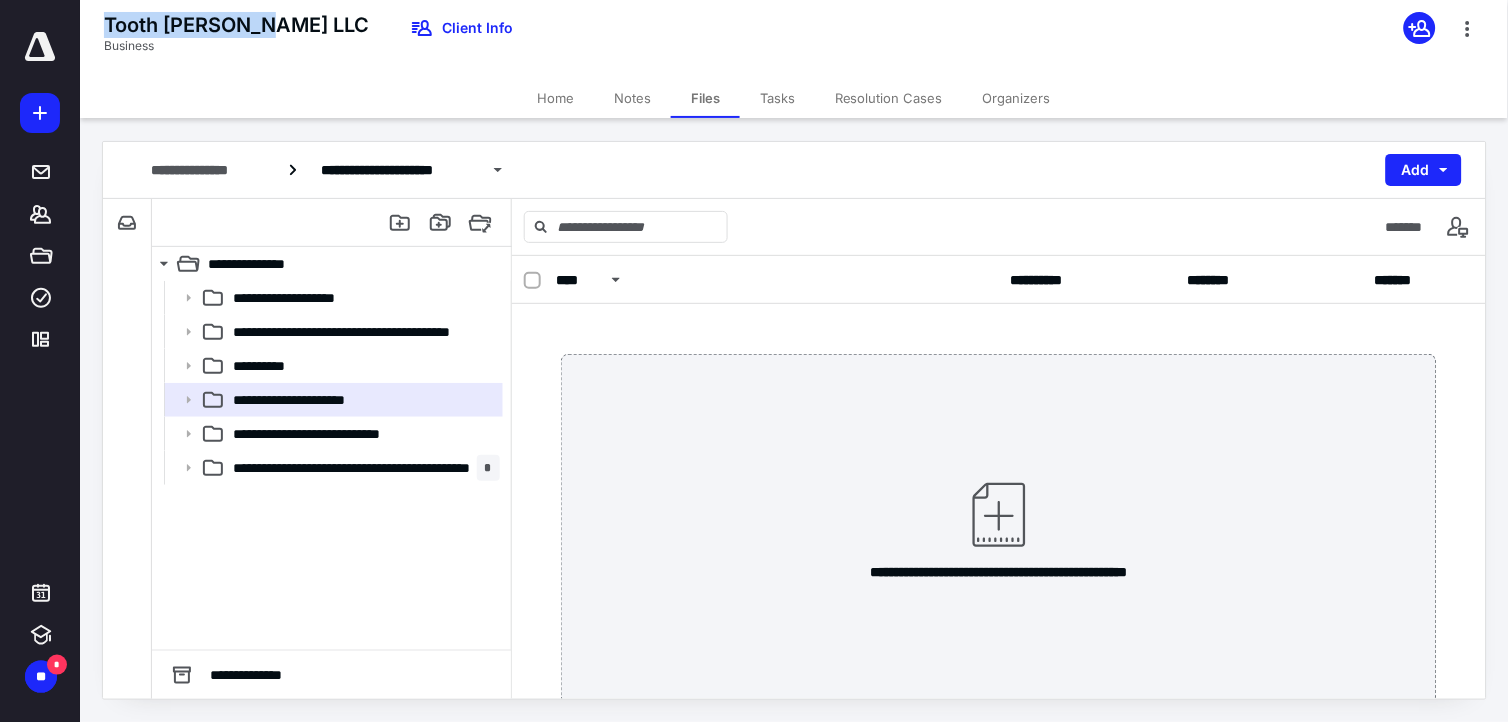 click on "**********" at bounding box center (328, 434) 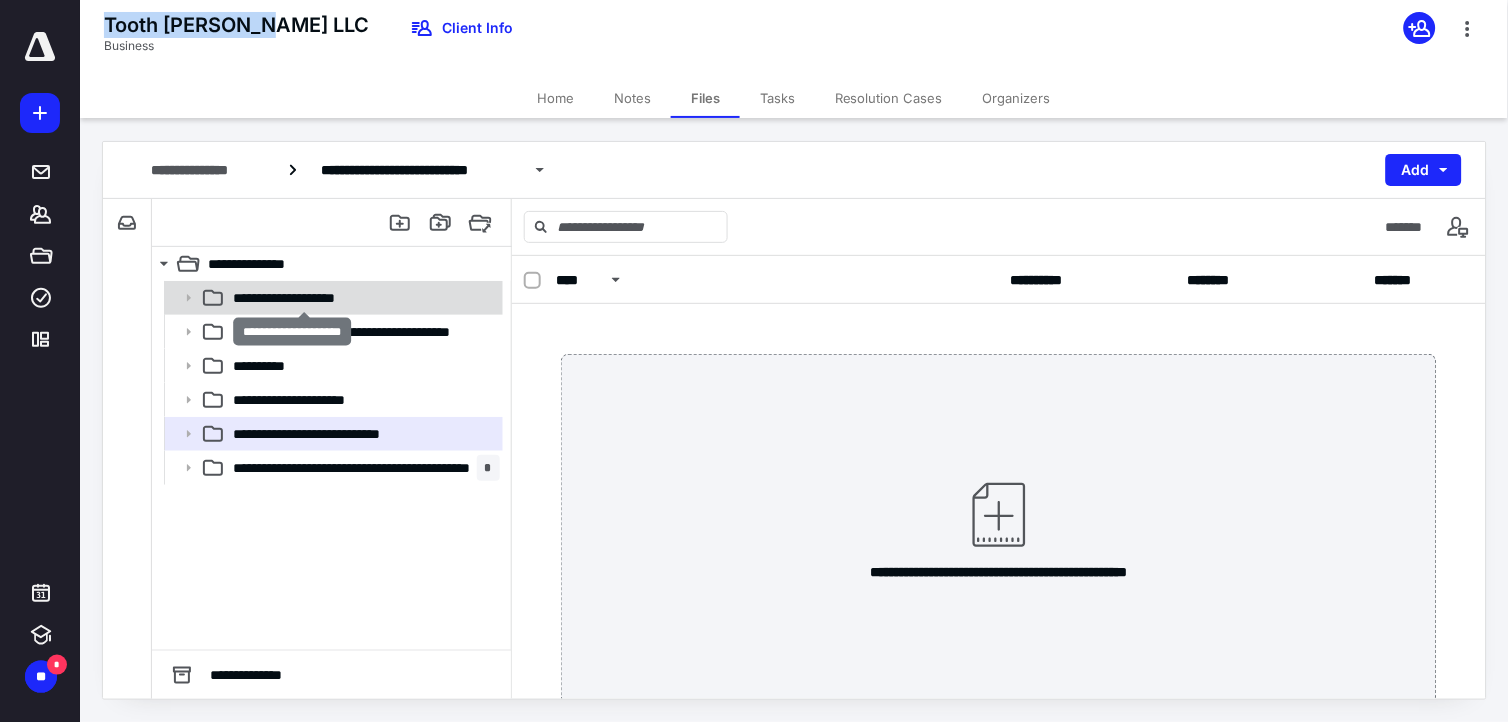 click on "**********" at bounding box center (304, 298) 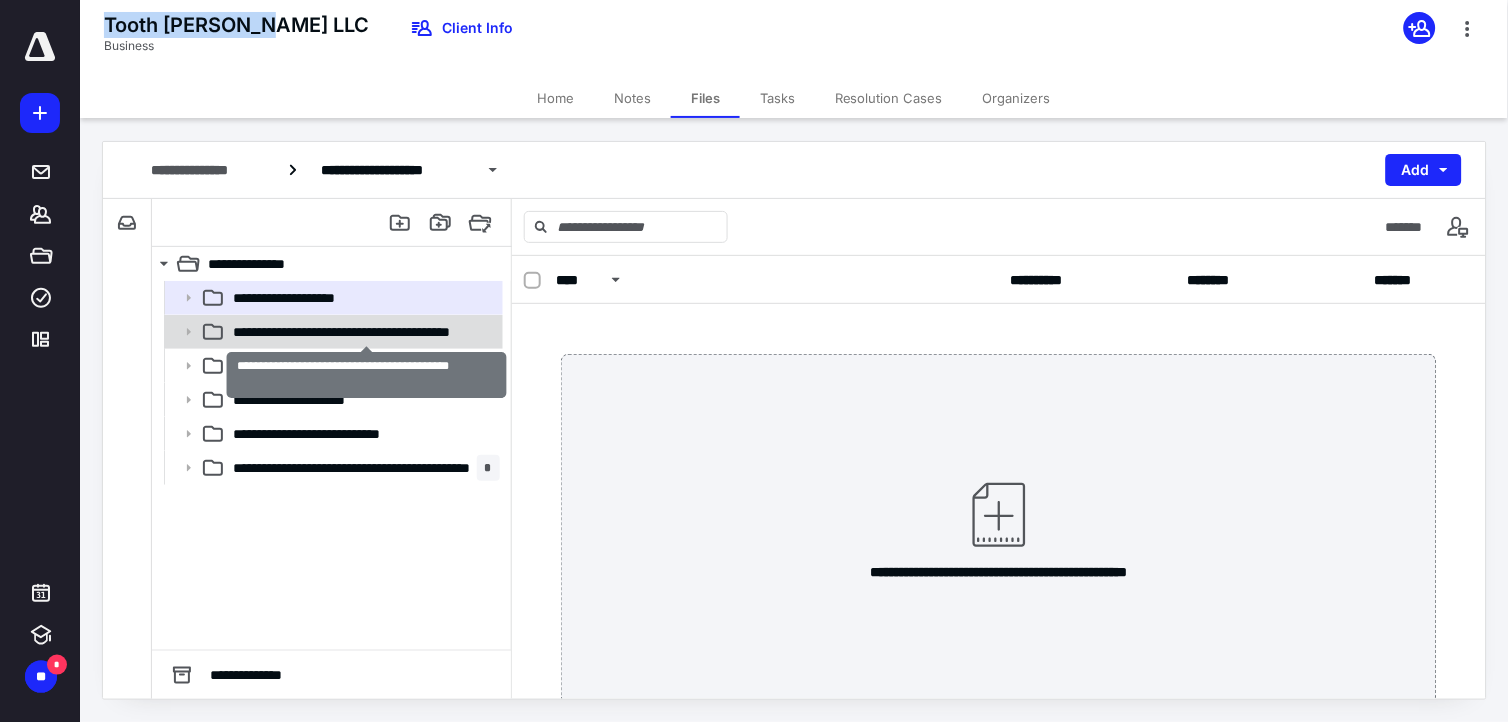 click on "**********" at bounding box center [366, 332] 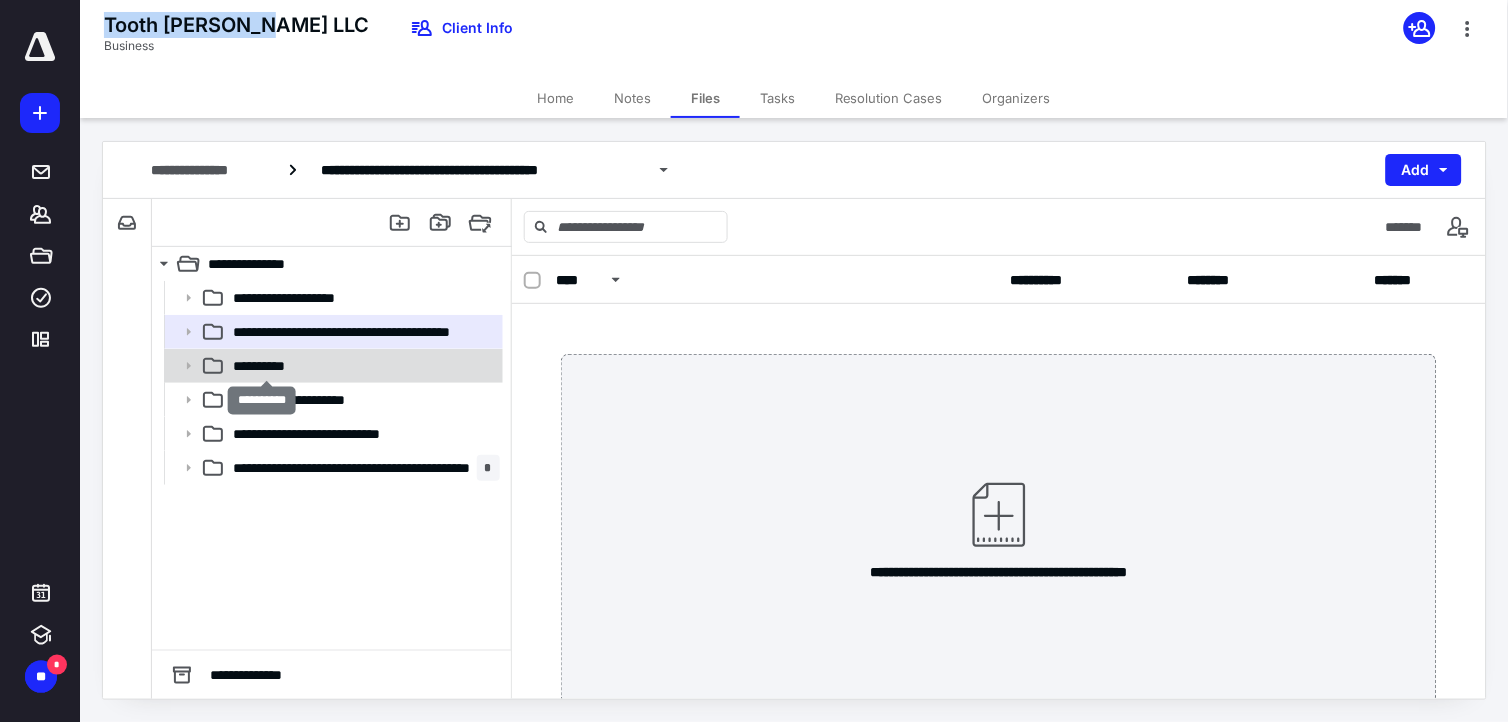 click on "**********" at bounding box center (266, 366) 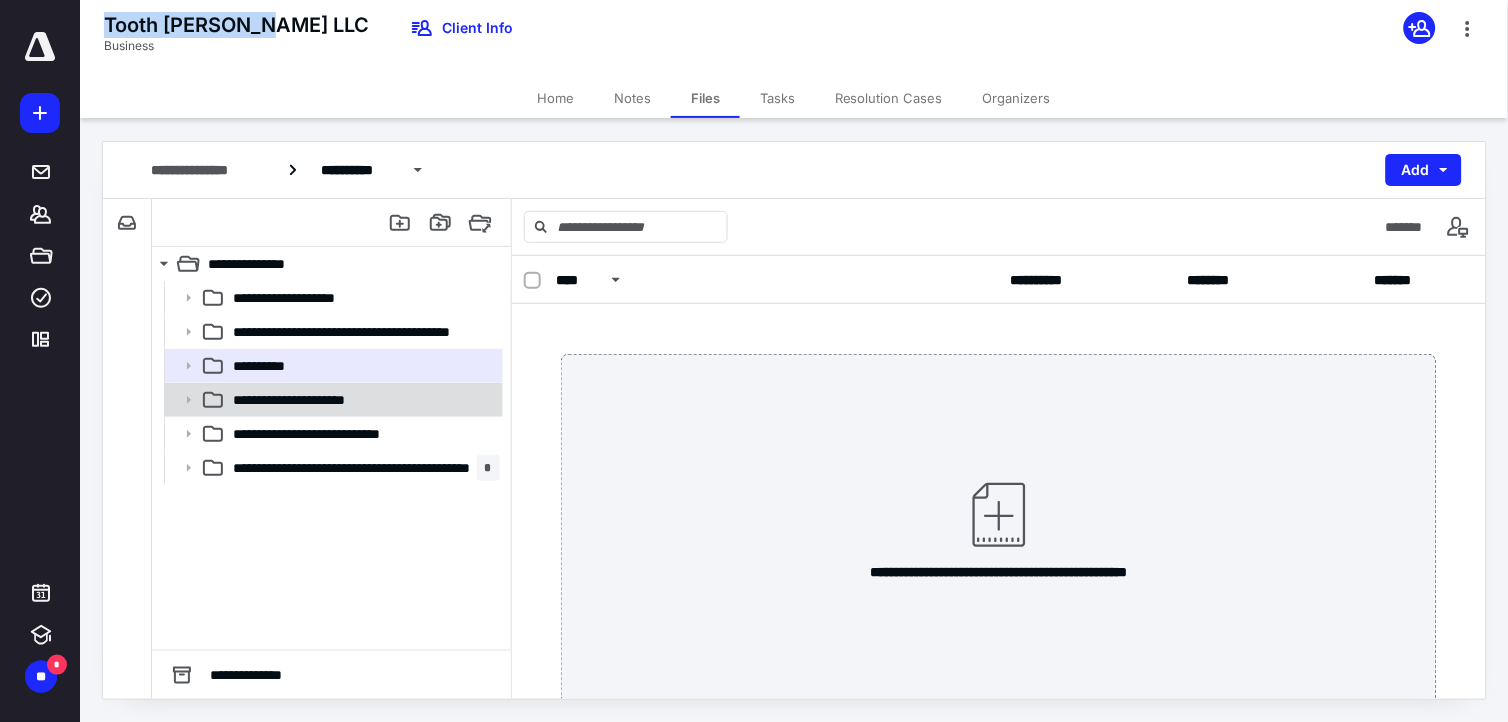 click on "**********" at bounding box center [332, 400] 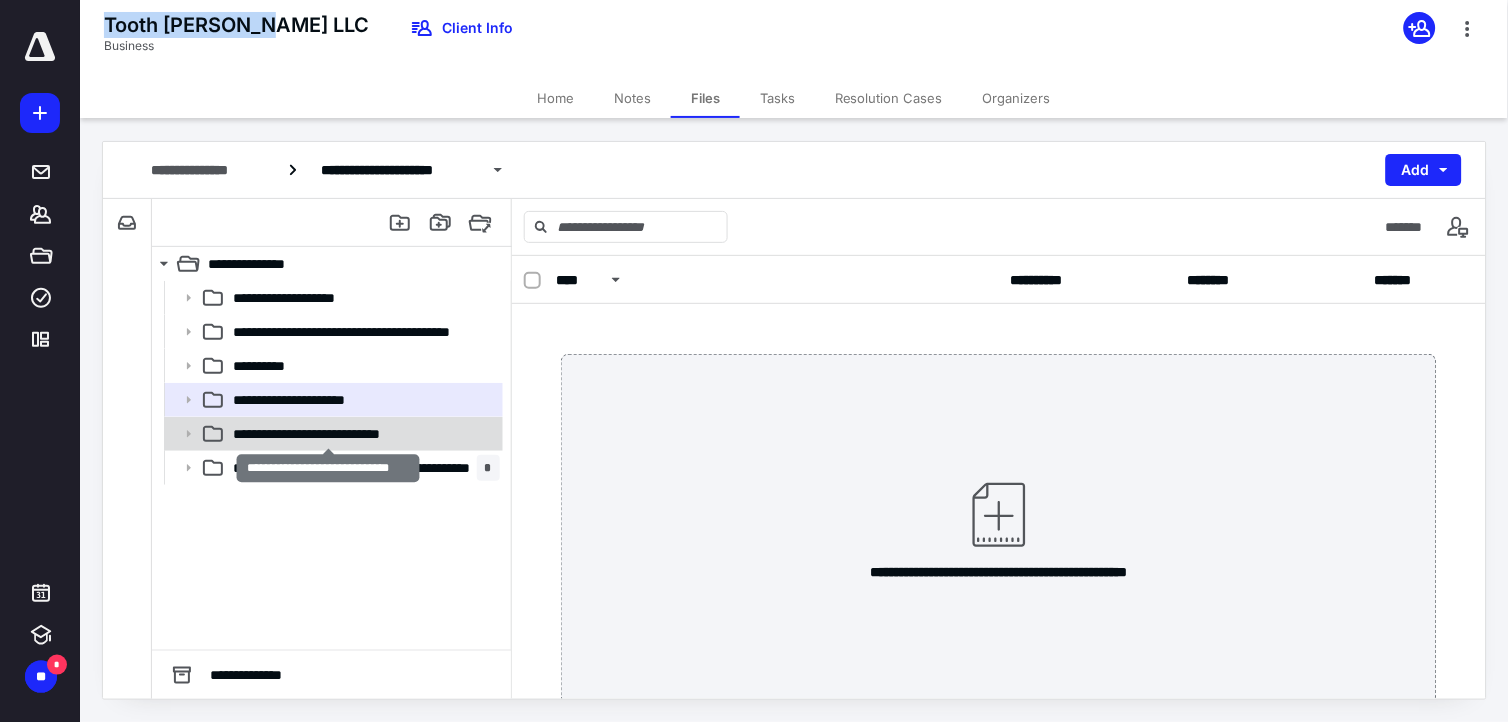 click on "**********" at bounding box center (328, 434) 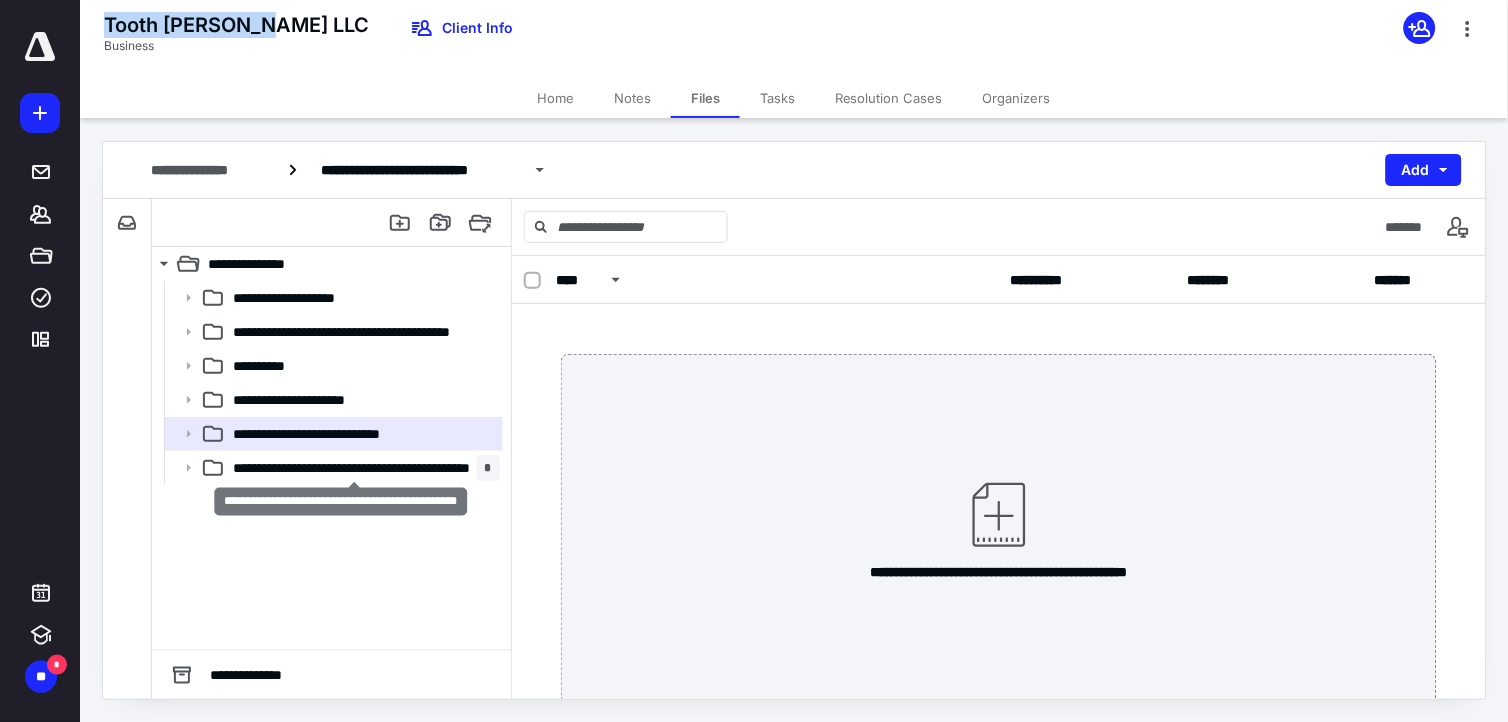 click on "**********" at bounding box center [354, 468] 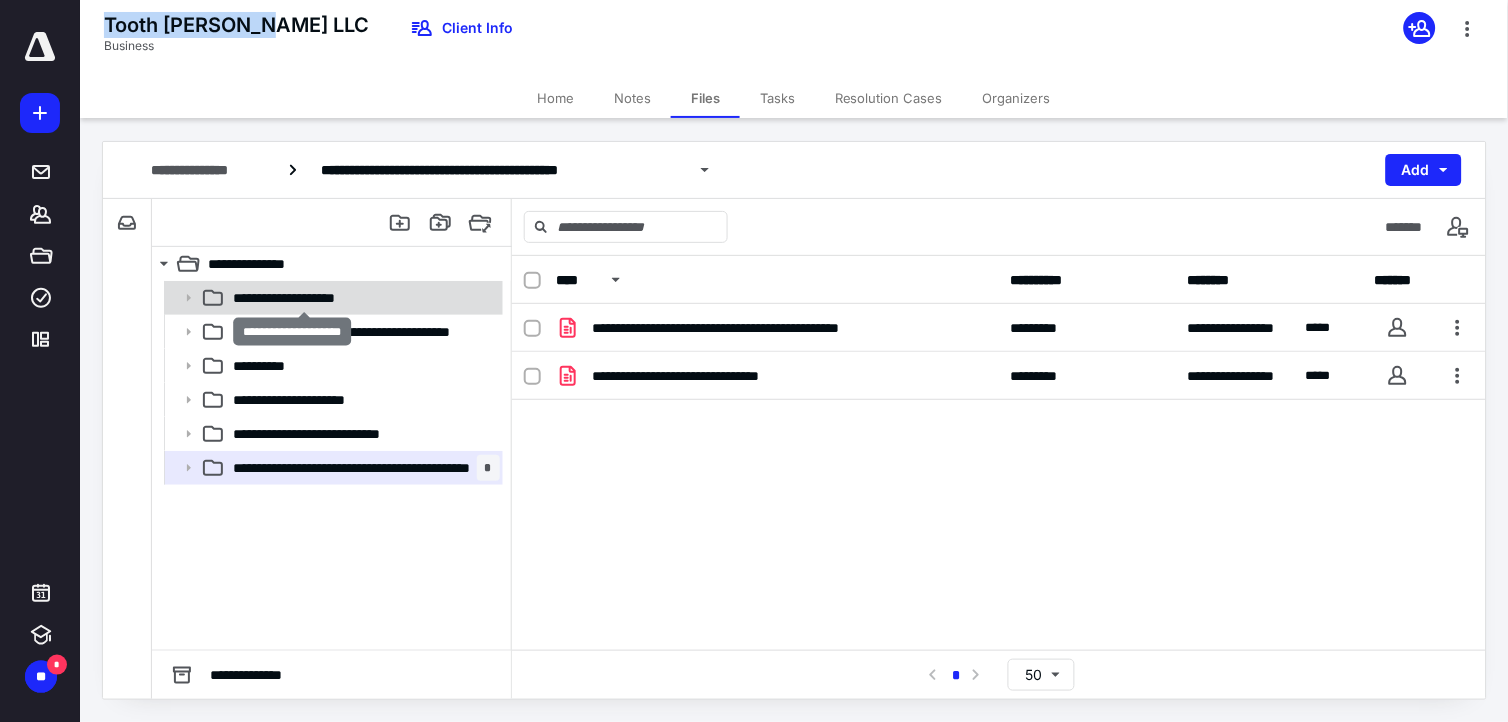 click on "**********" at bounding box center [304, 298] 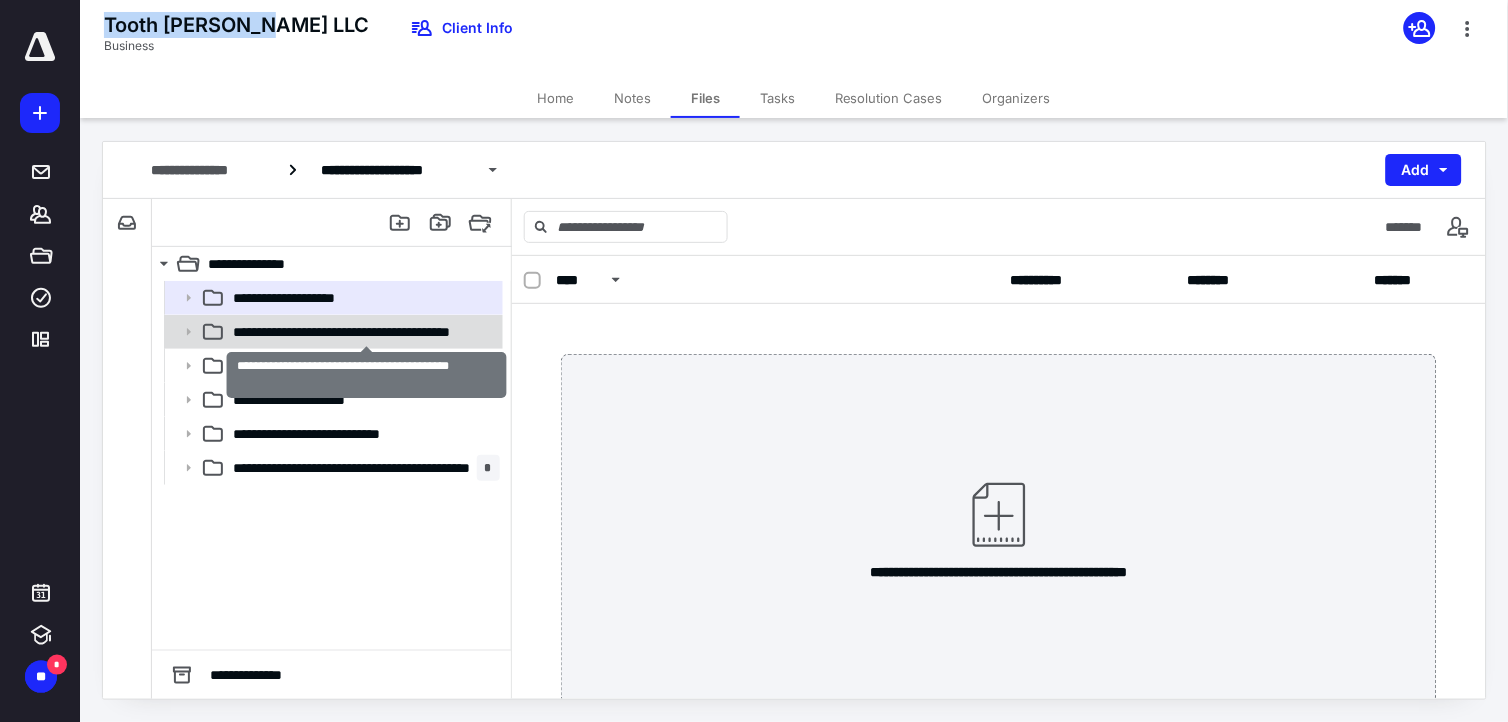 click on "**********" at bounding box center (366, 332) 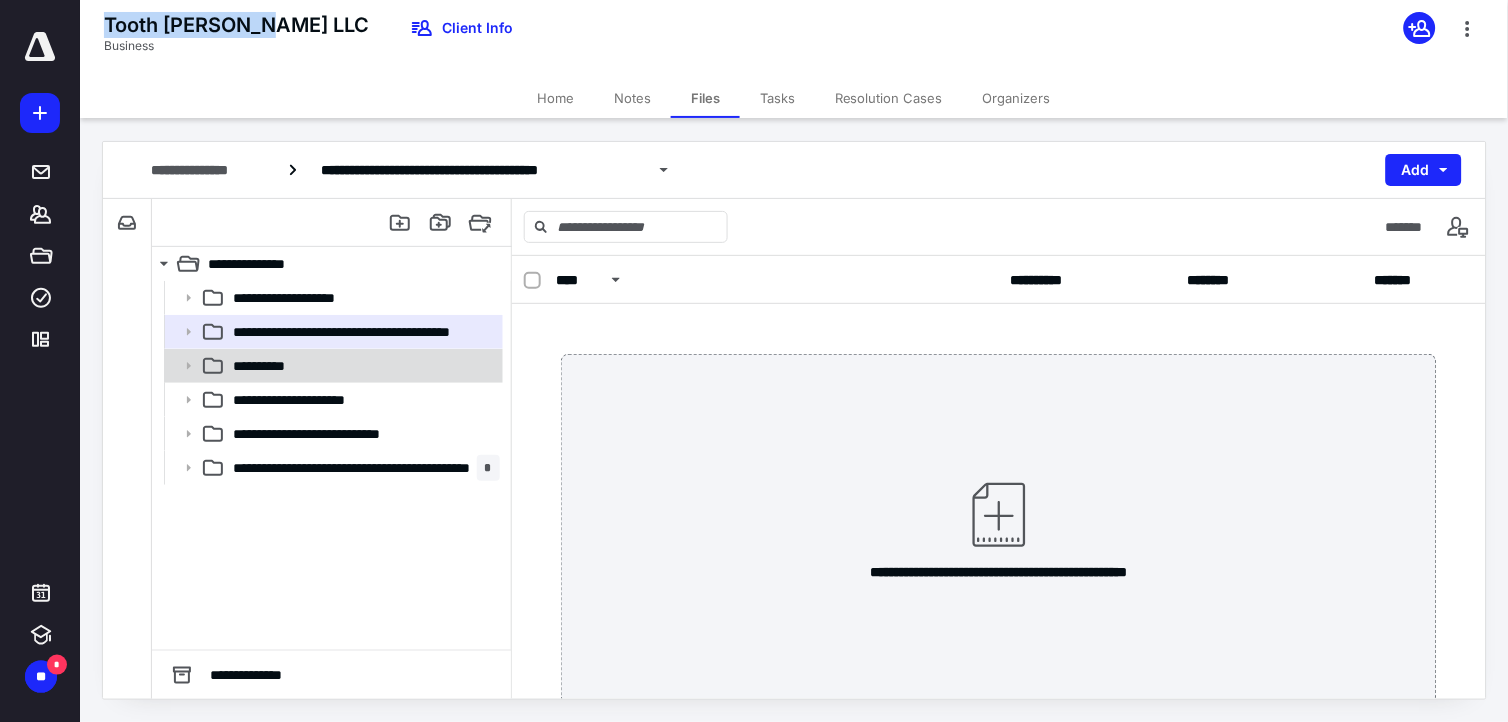 click on "**********" at bounding box center (266, 366) 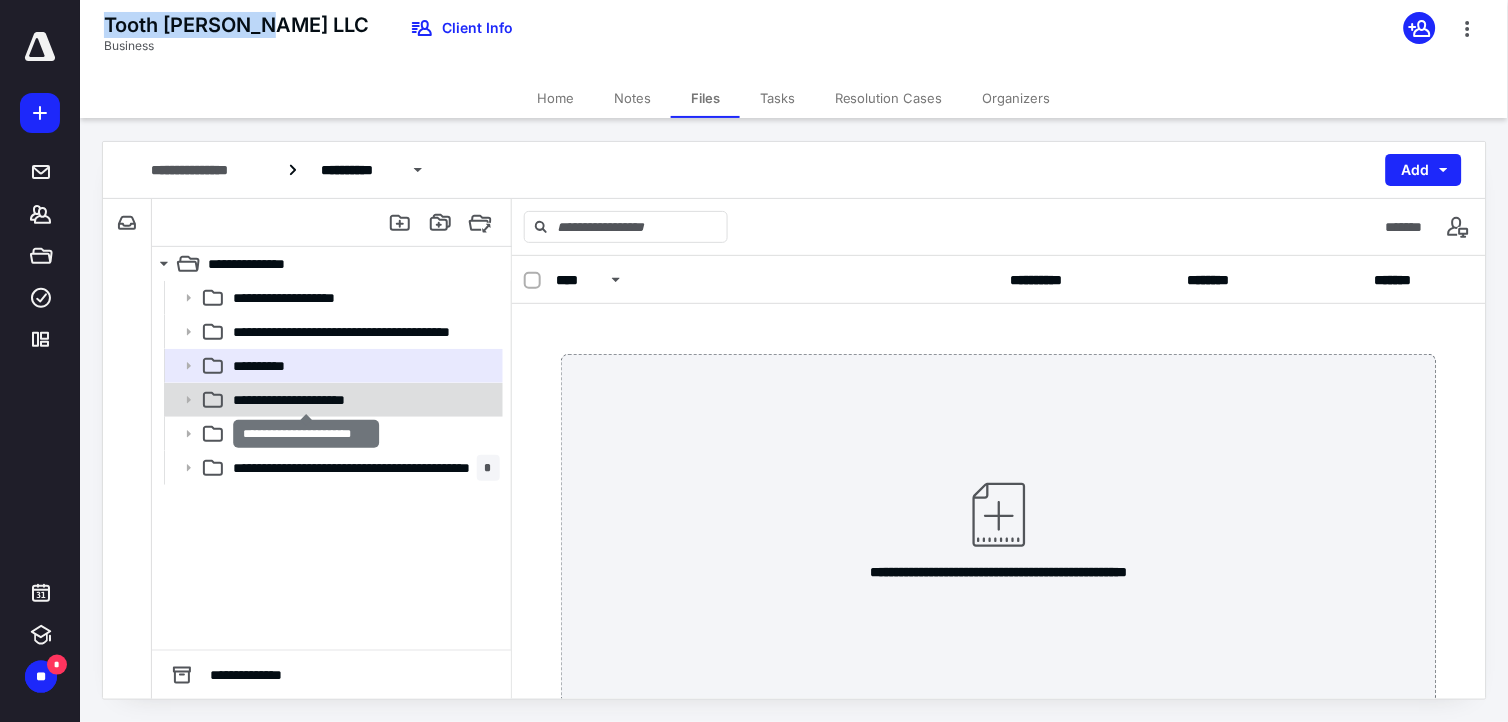click on "**********" at bounding box center [306, 400] 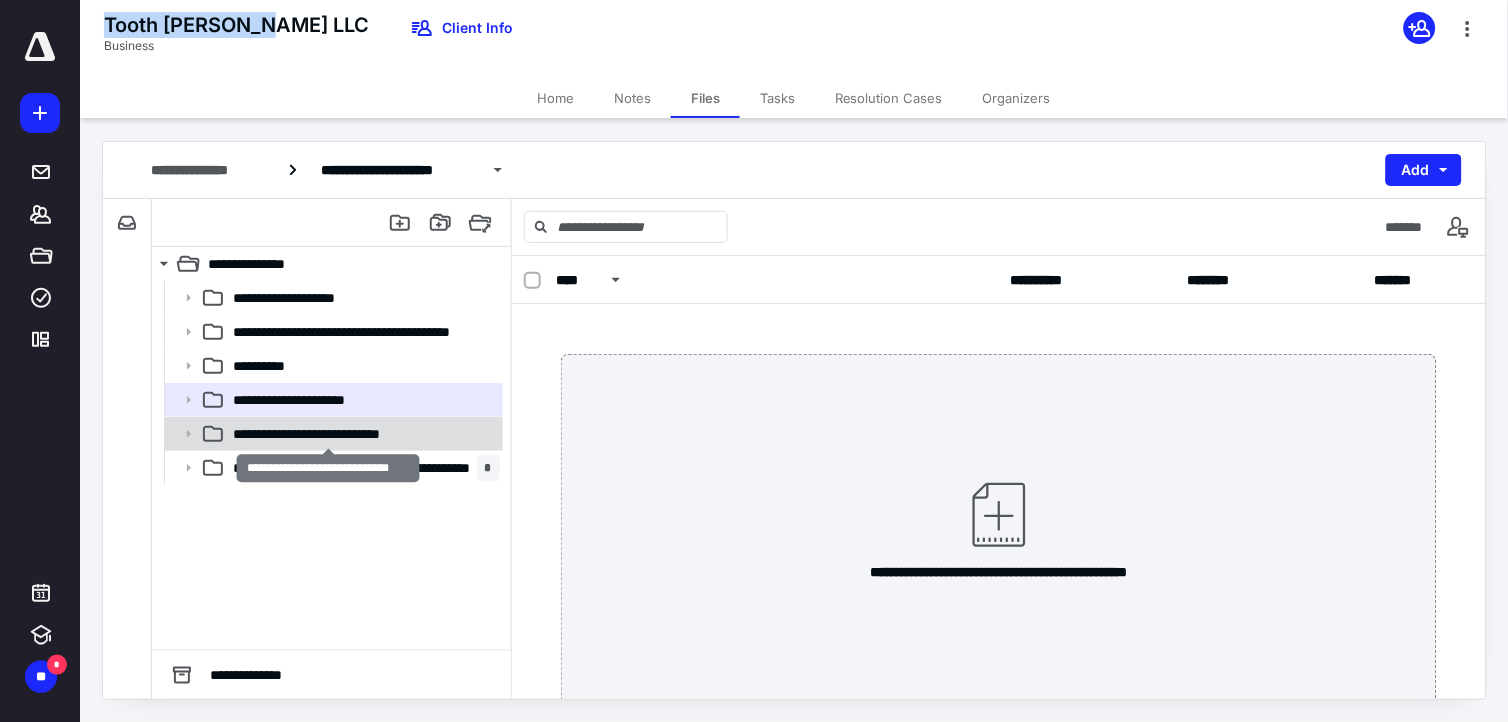 click on "**********" at bounding box center (328, 434) 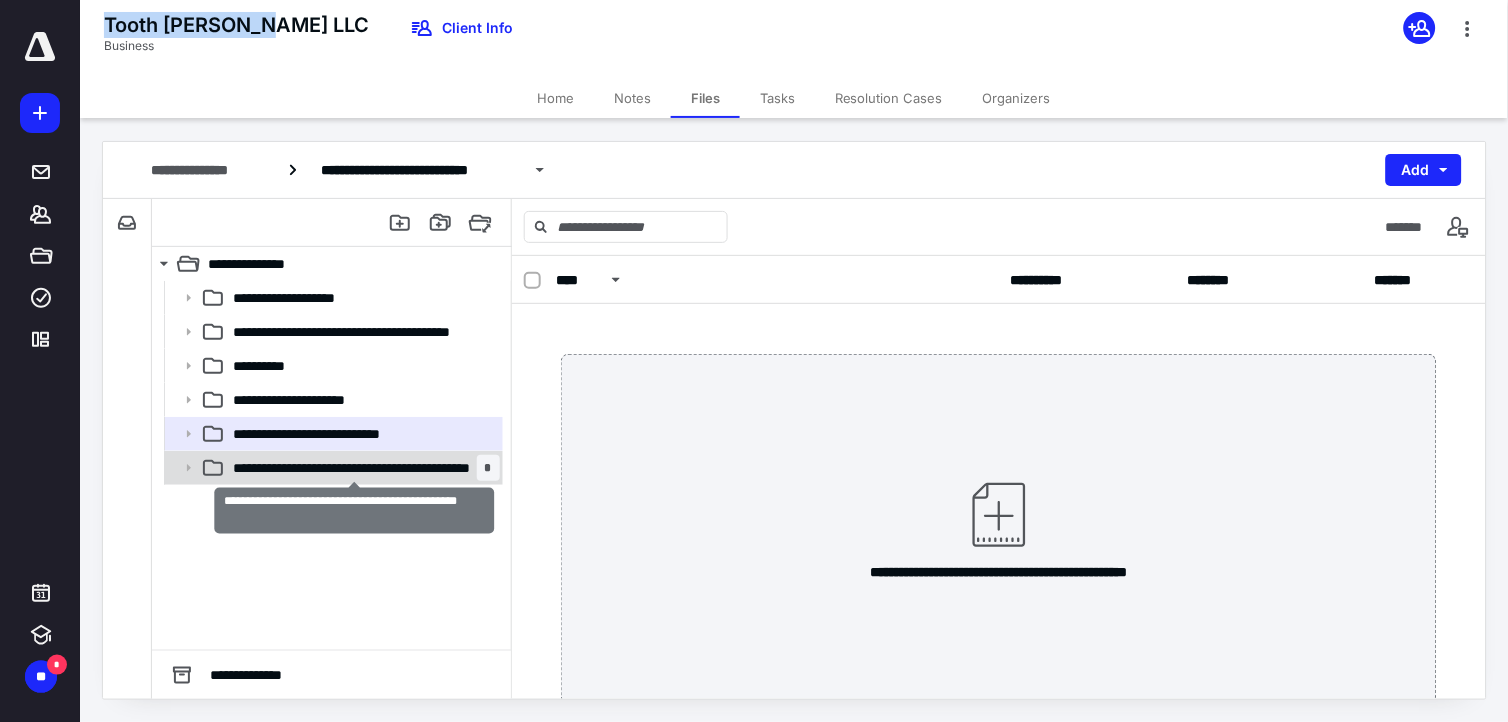 click on "**********" at bounding box center [354, 468] 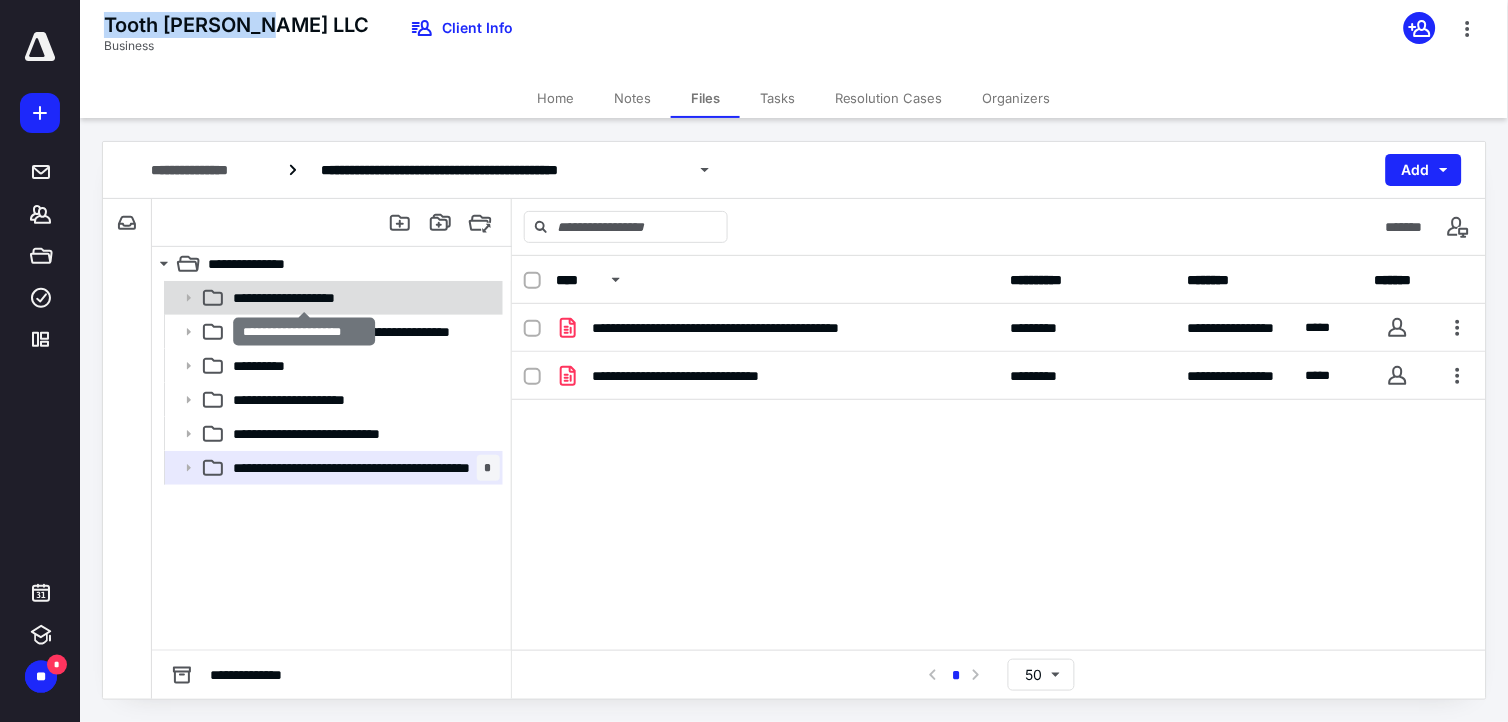 click on "**********" at bounding box center [304, 298] 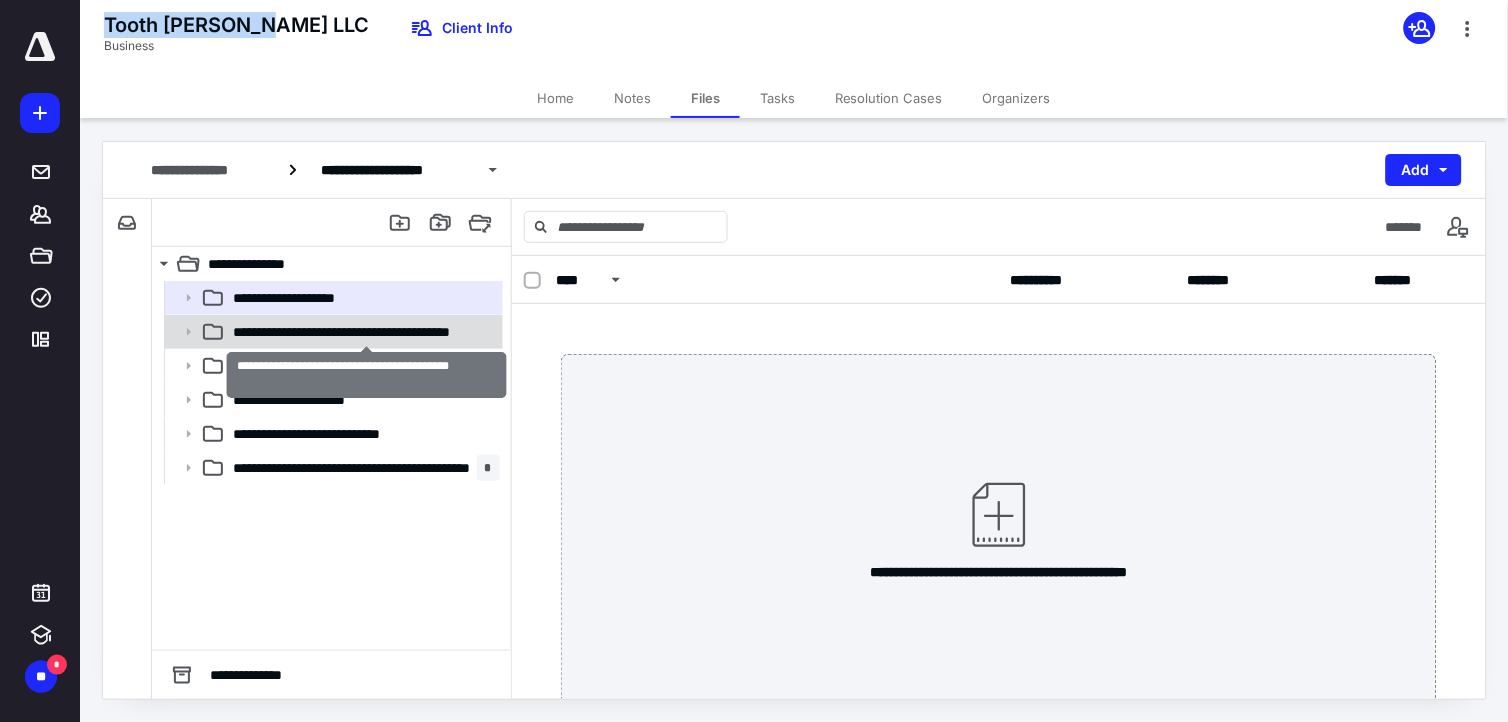click on "**********" at bounding box center (366, 332) 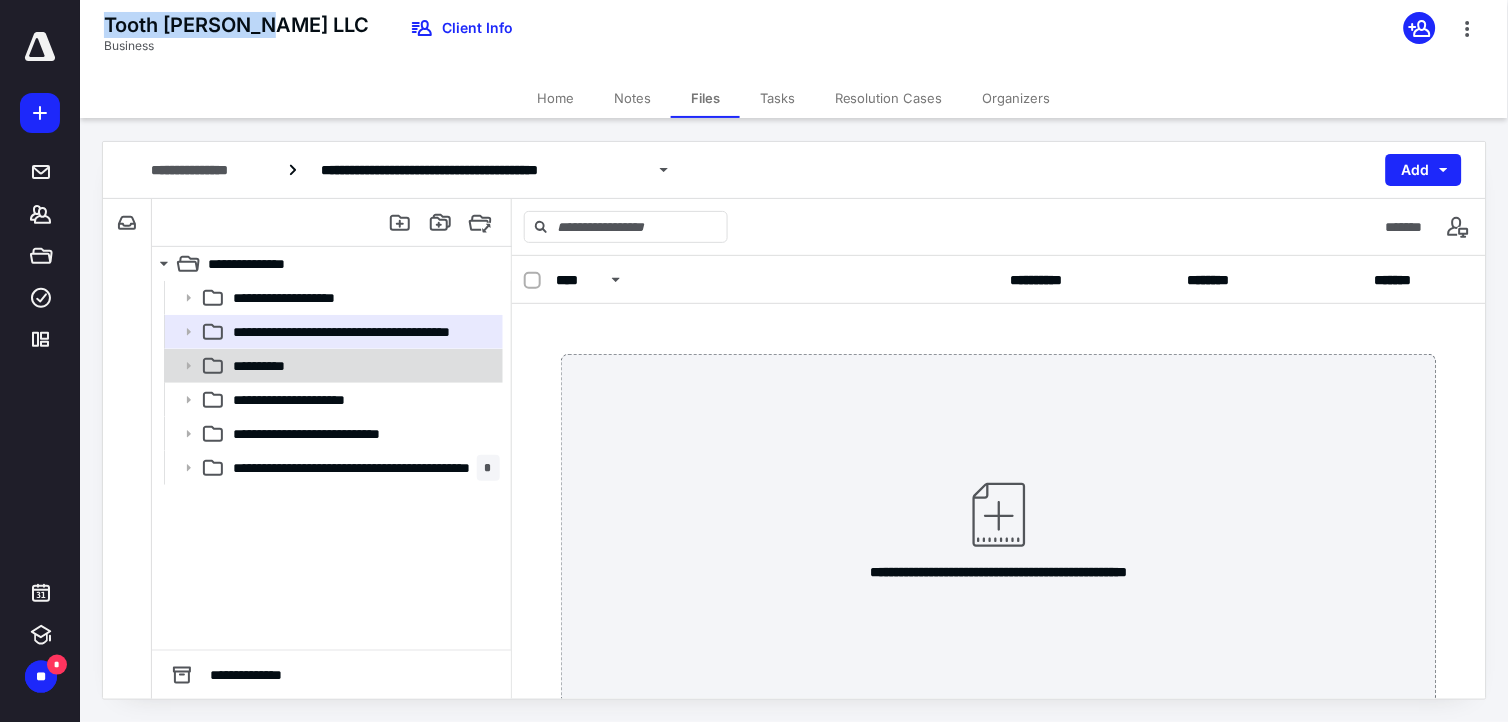 click on "**********" at bounding box center [362, 366] 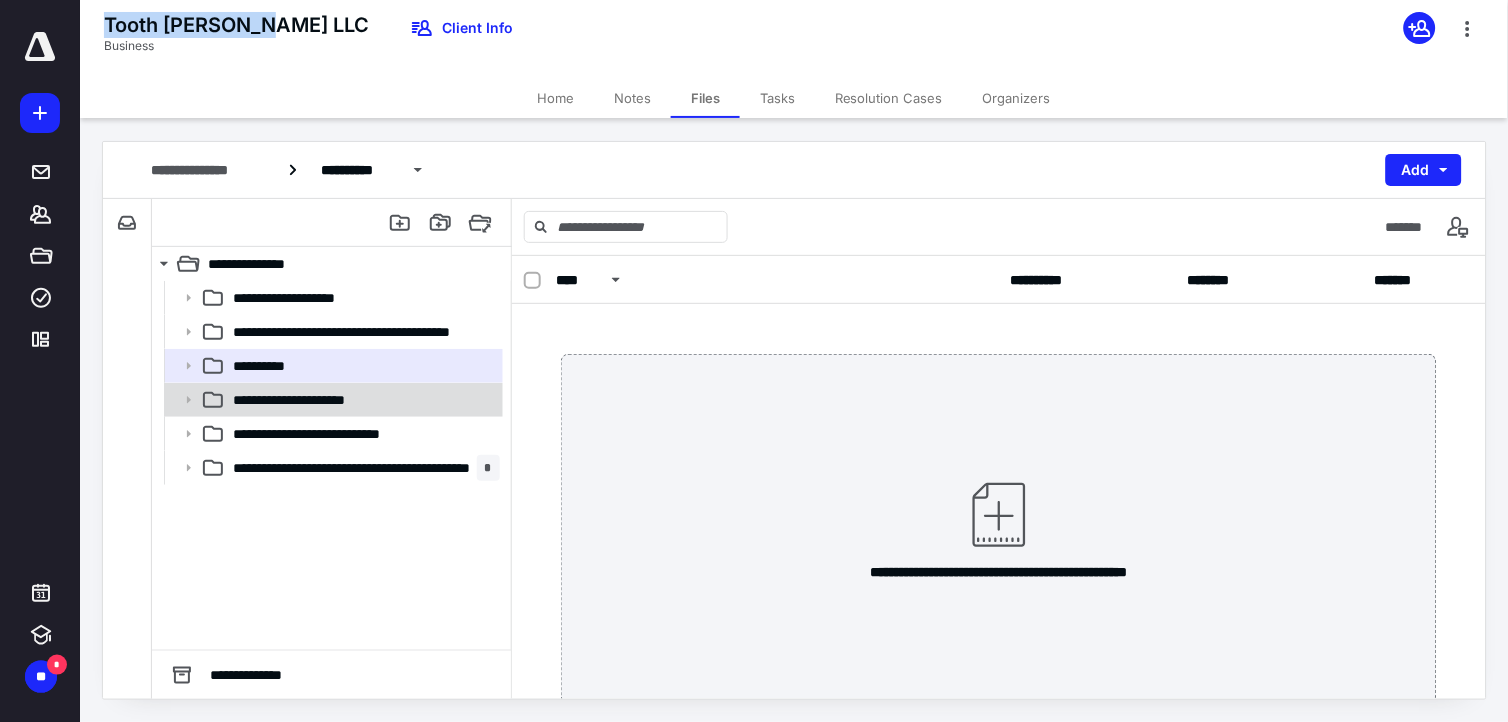 click on "**********" at bounding box center [362, 400] 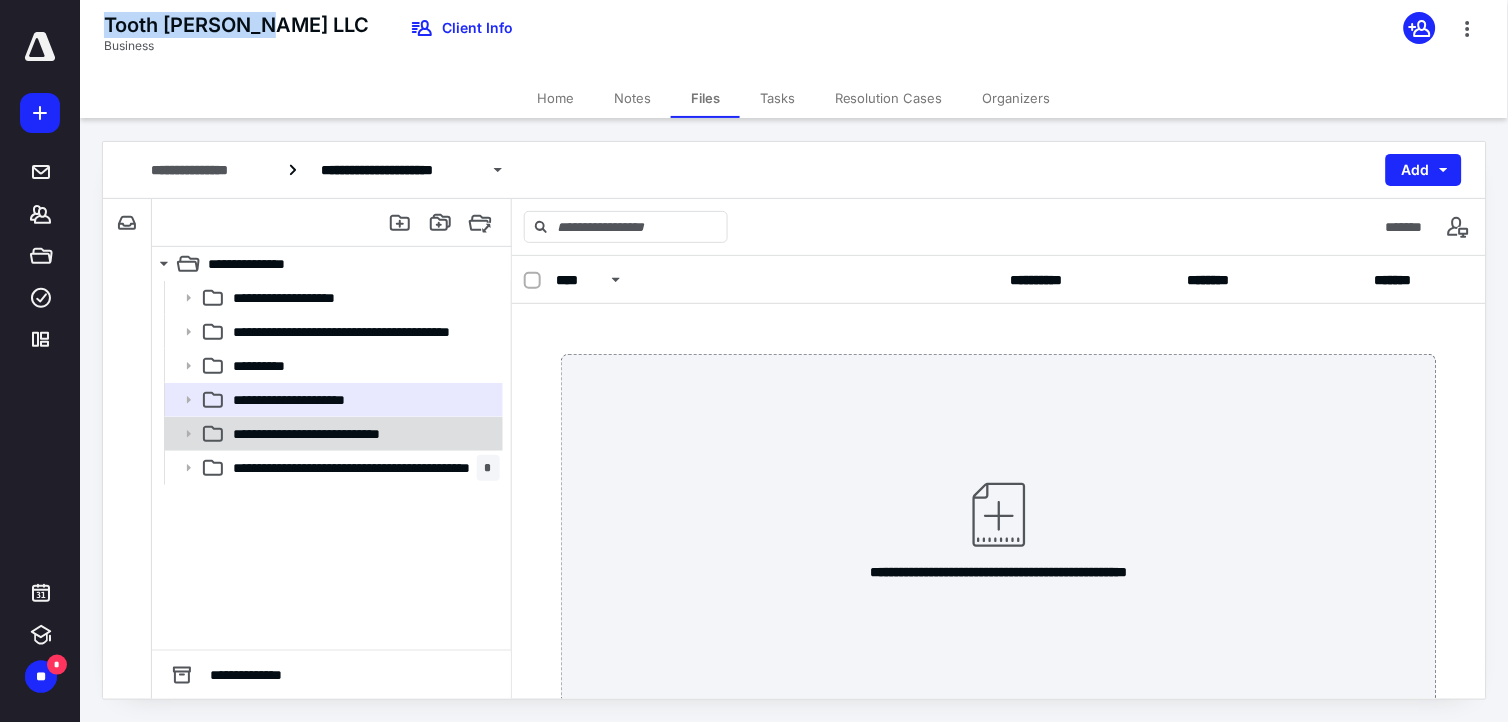 click on "**********" at bounding box center (362, 434) 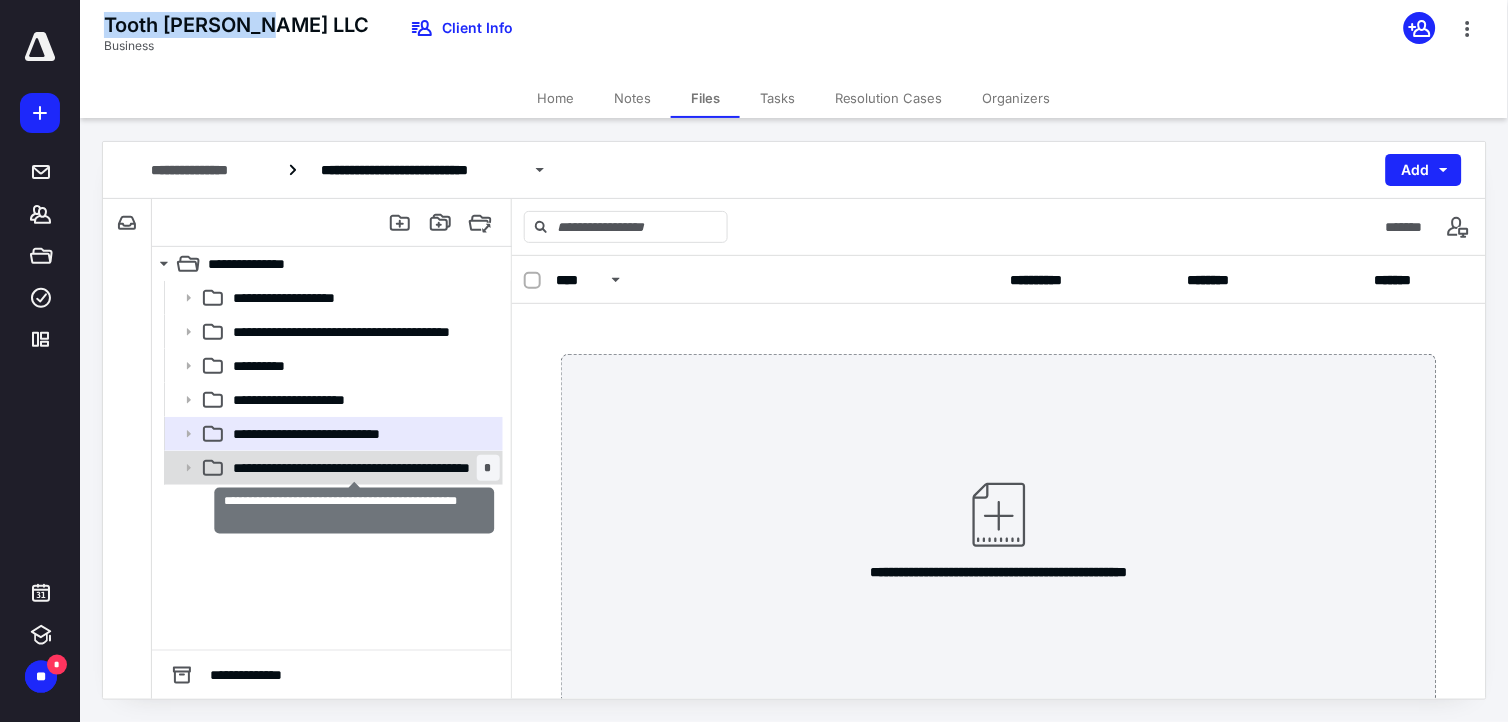 click on "**********" at bounding box center [354, 468] 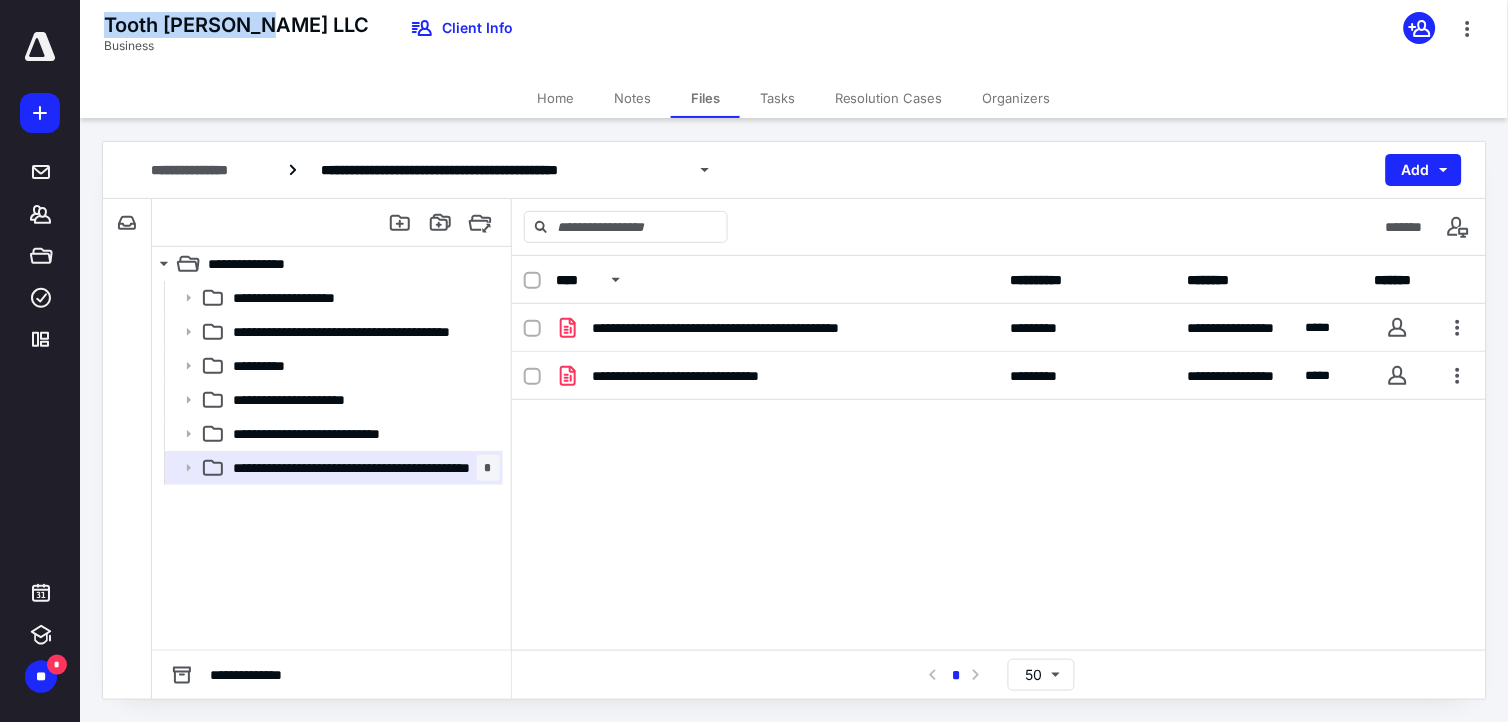 click on "Home" at bounding box center (555, 98) 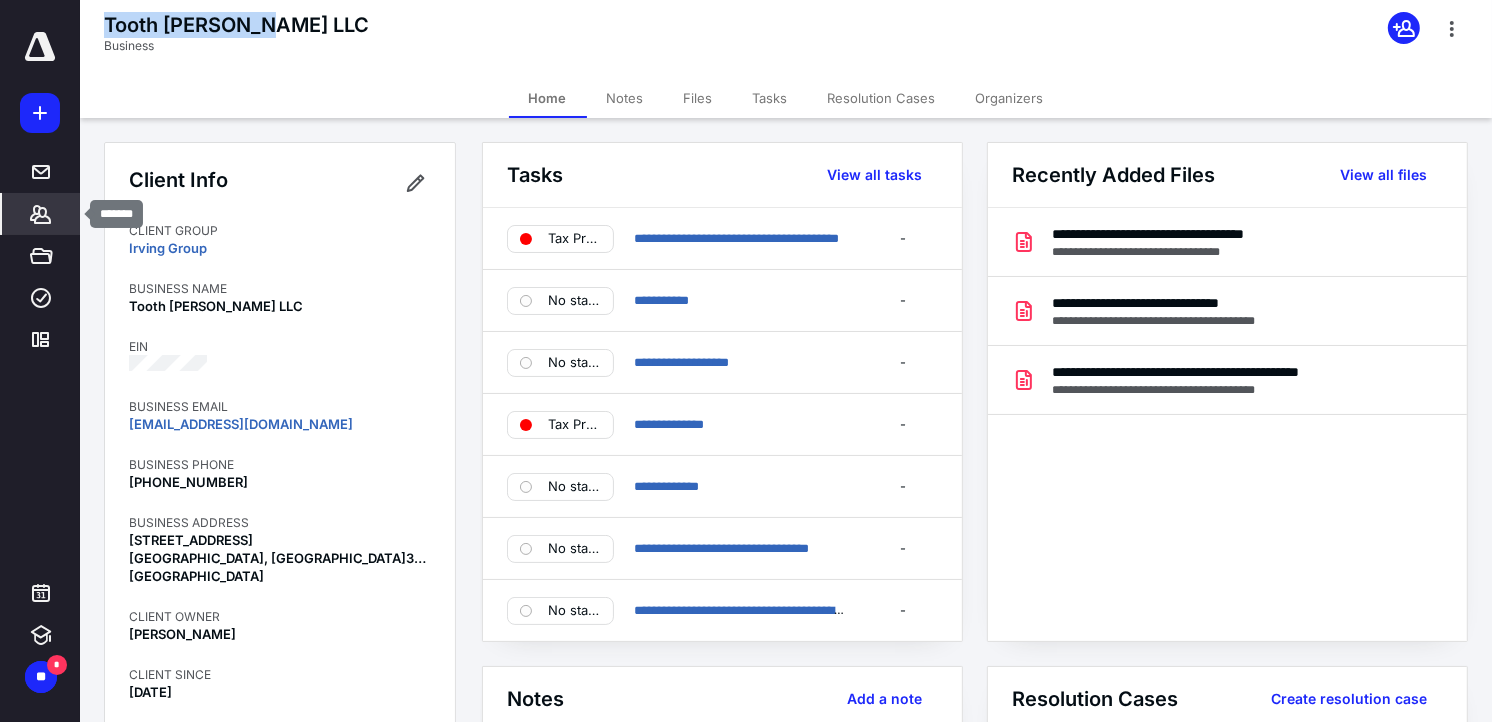 click 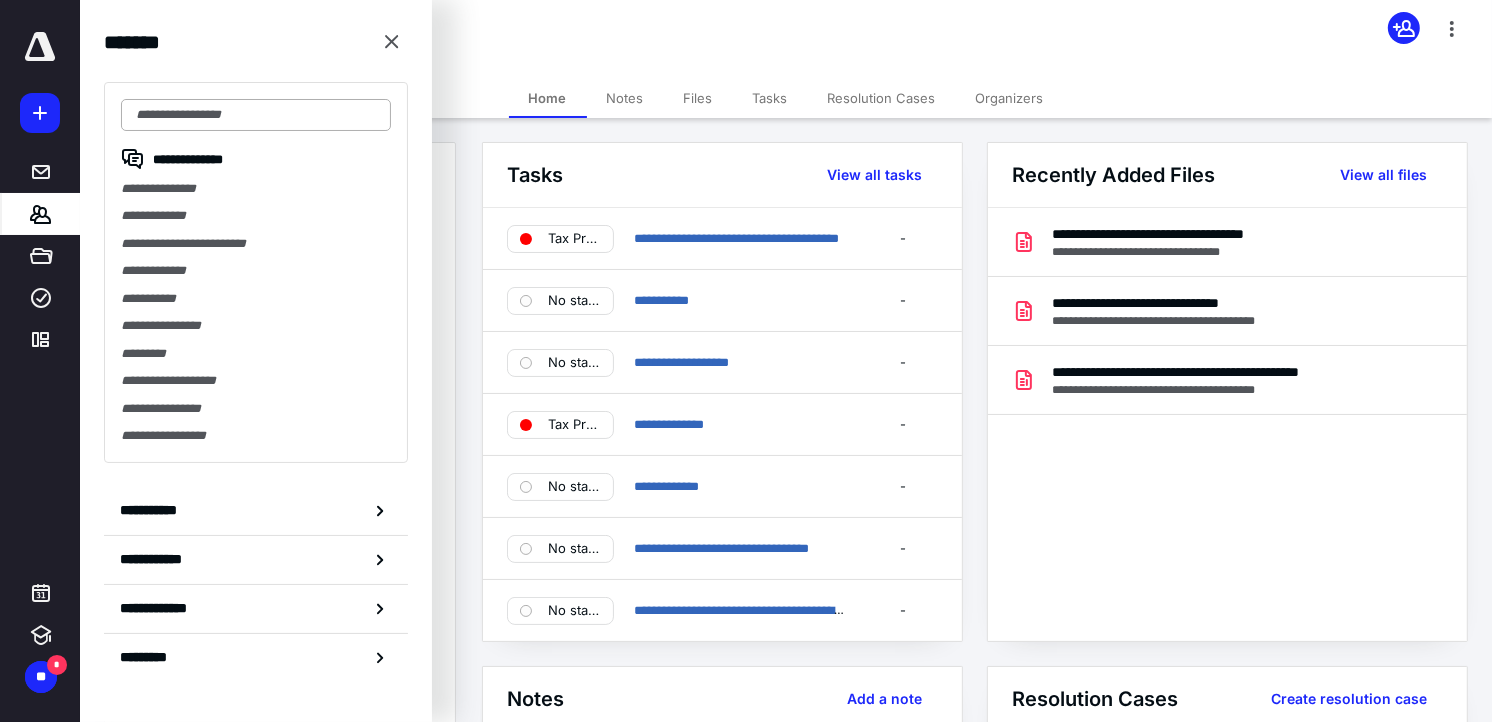 click at bounding box center (256, 115) 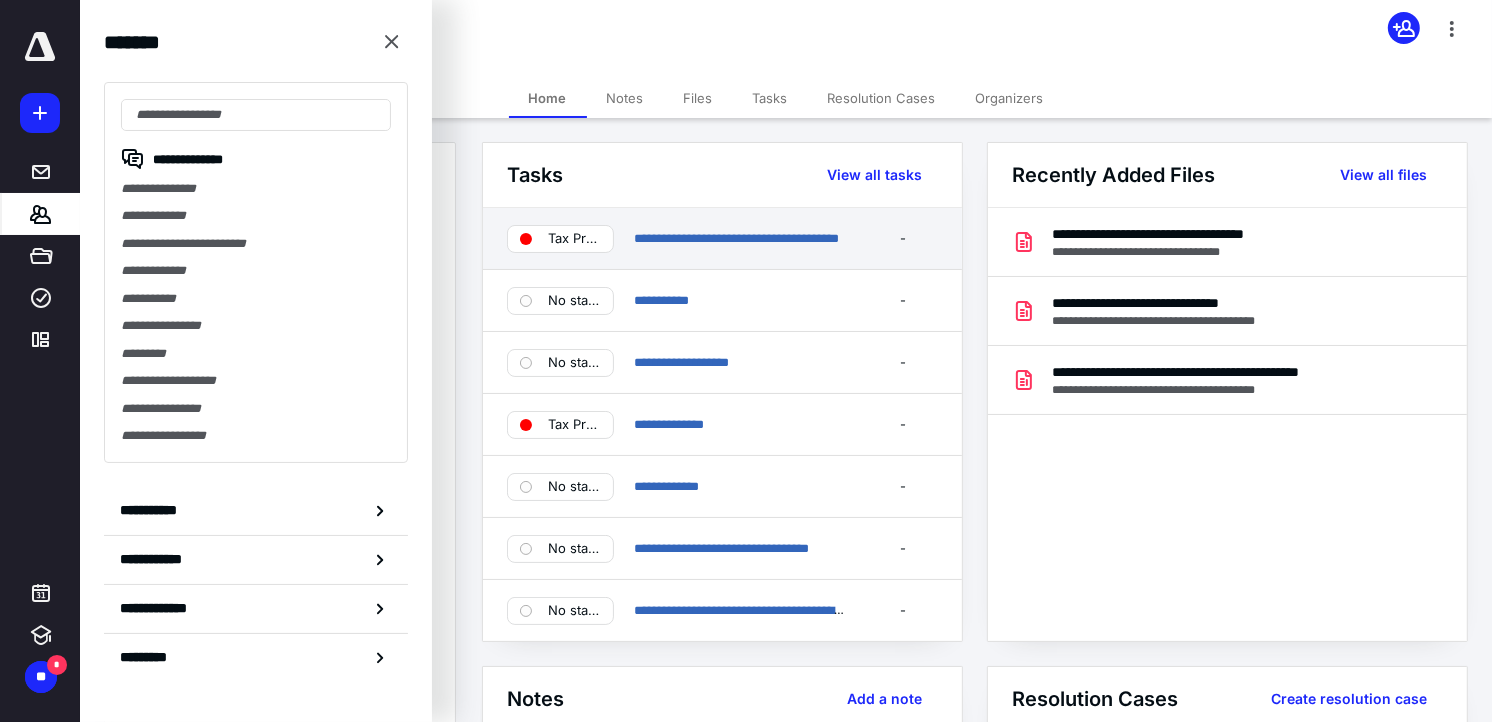 click on "-" at bounding box center [903, 239] 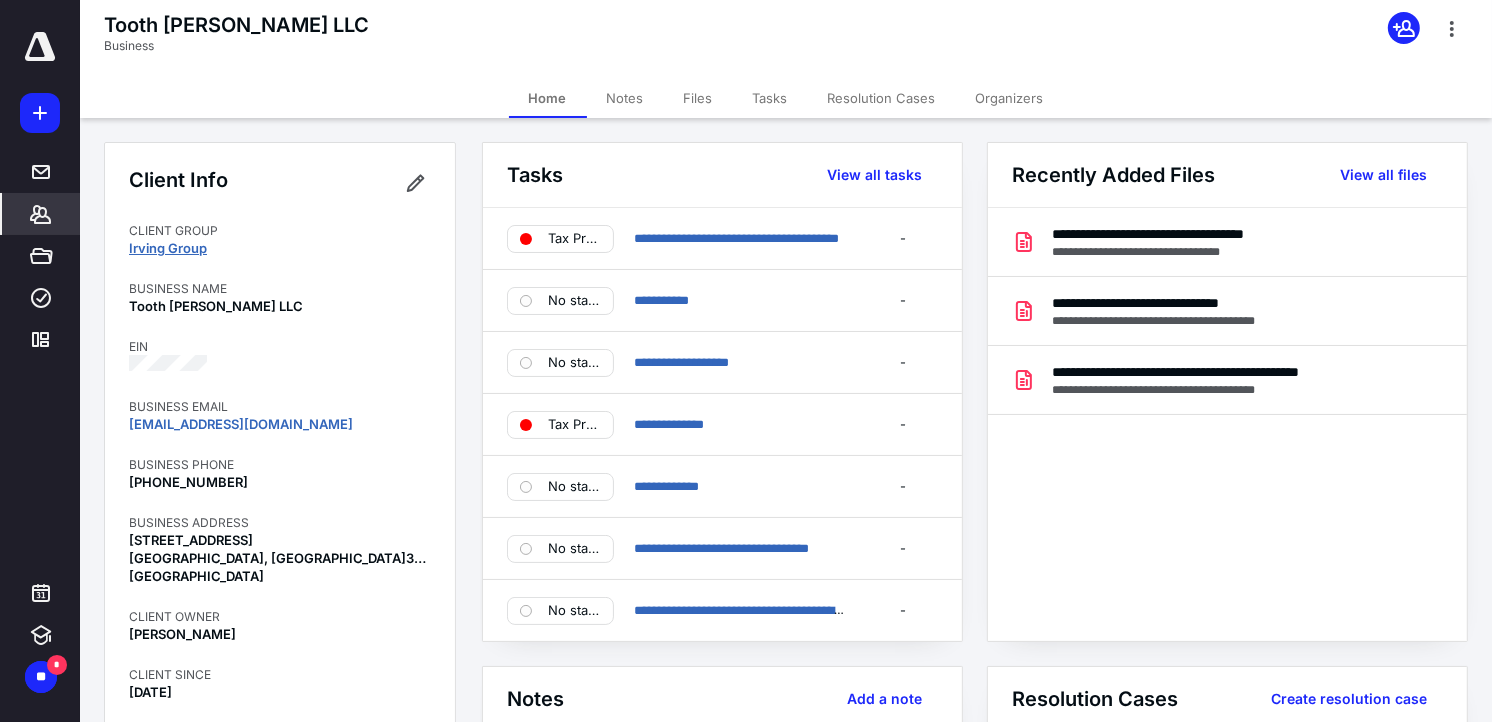 click on "Irving Group" at bounding box center (168, 248) 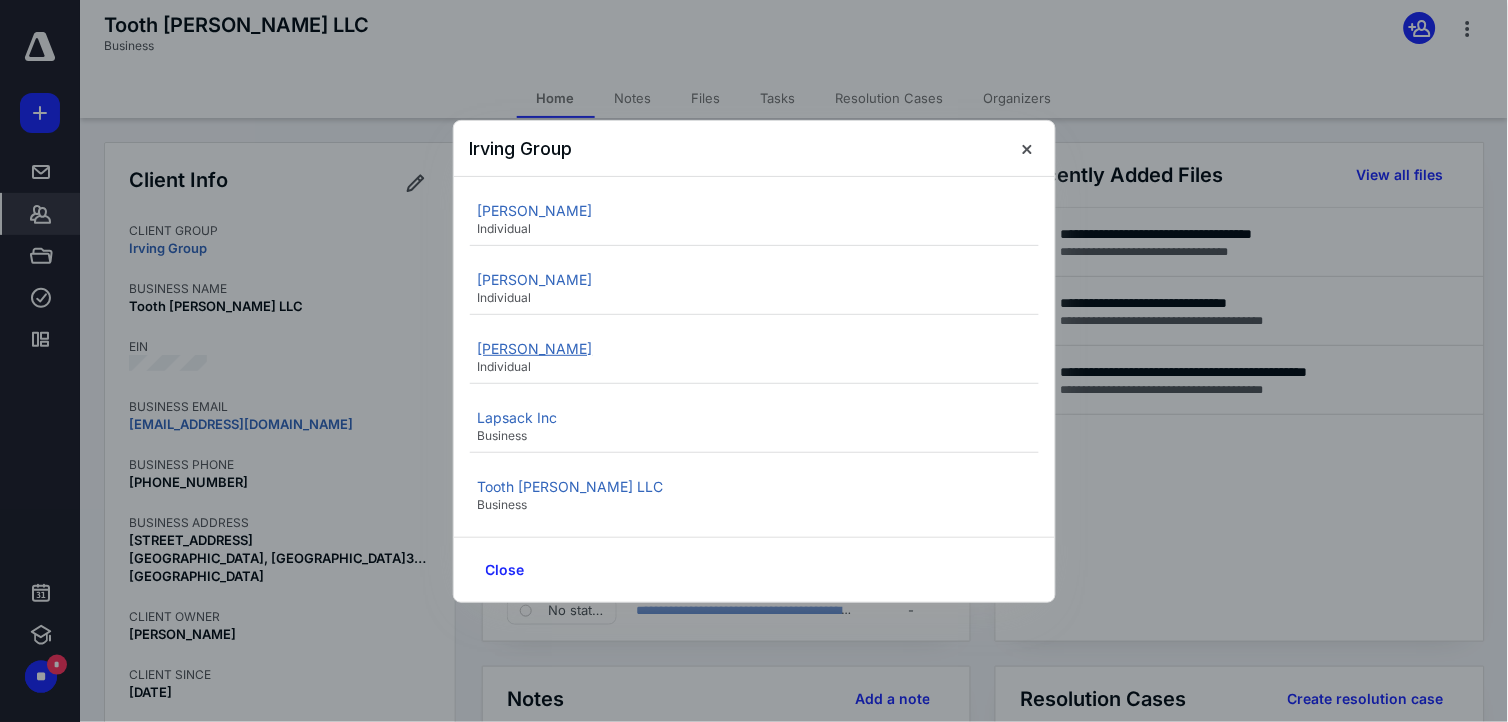 click on "[PERSON_NAME]" at bounding box center [535, 348] 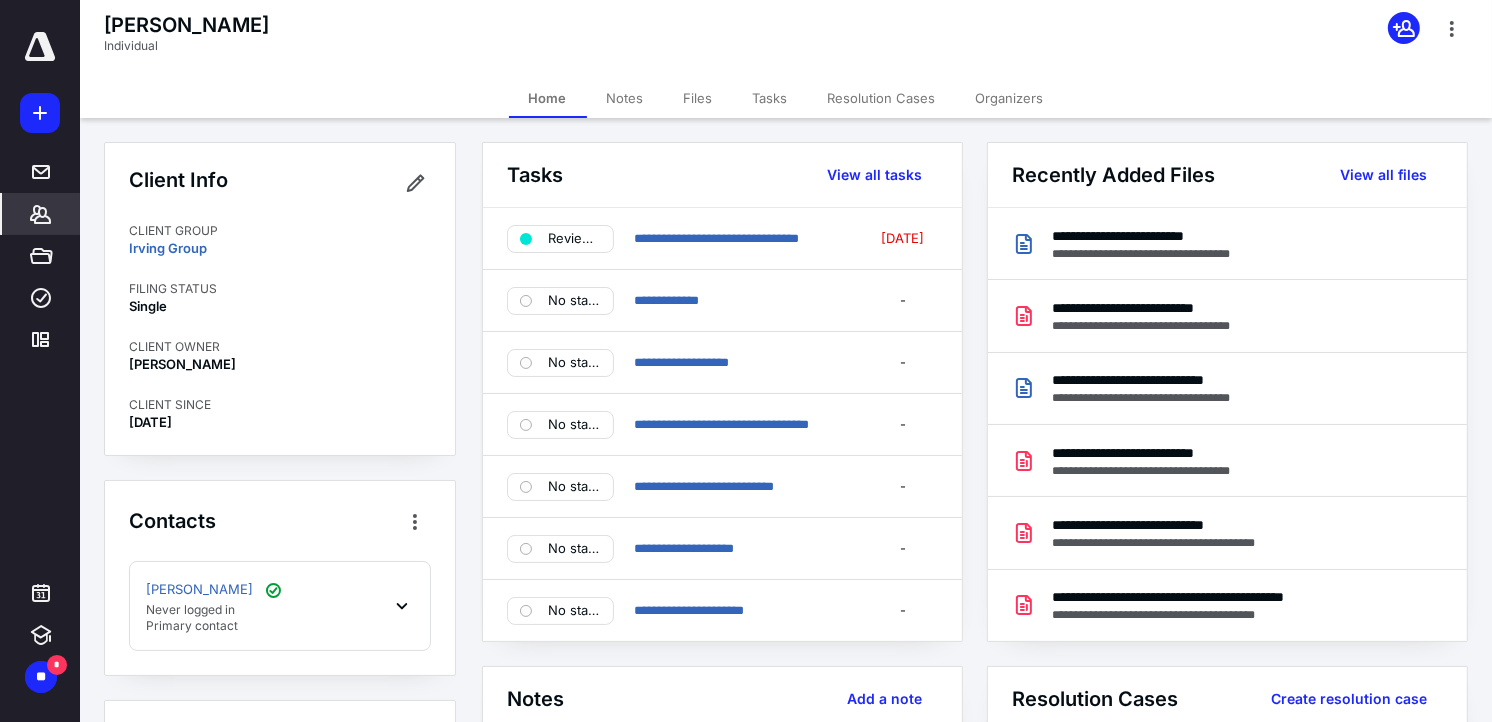 click on "Files" at bounding box center [698, 98] 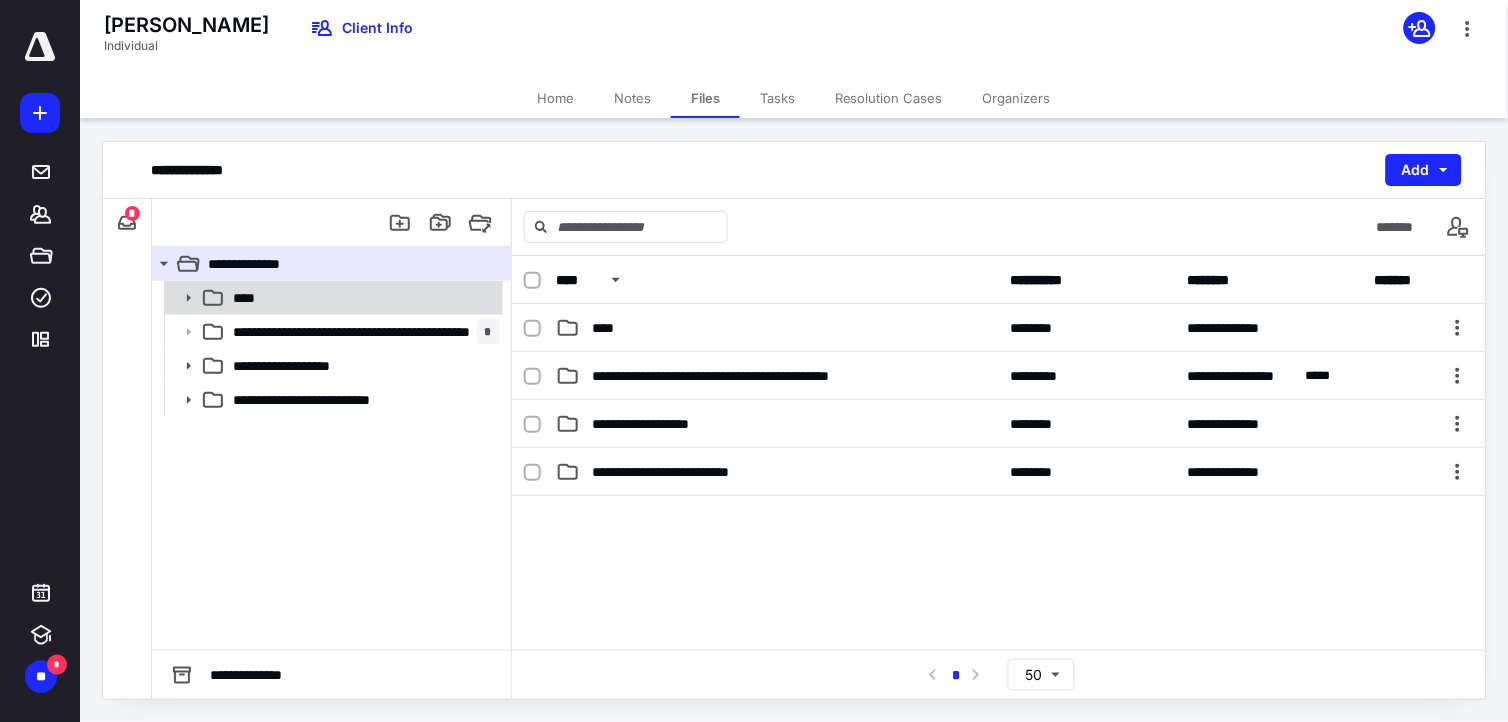 click 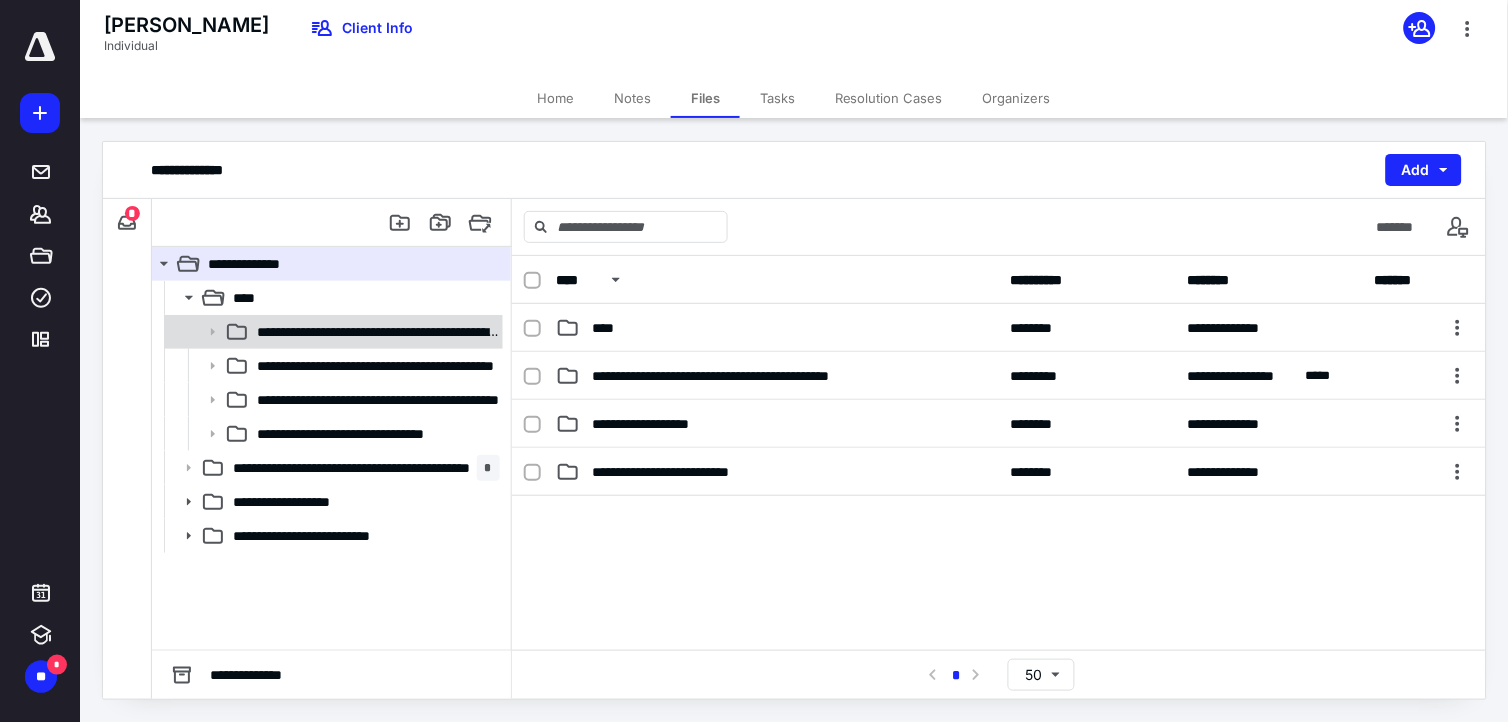 click on "**********" at bounding box center [332, 332] 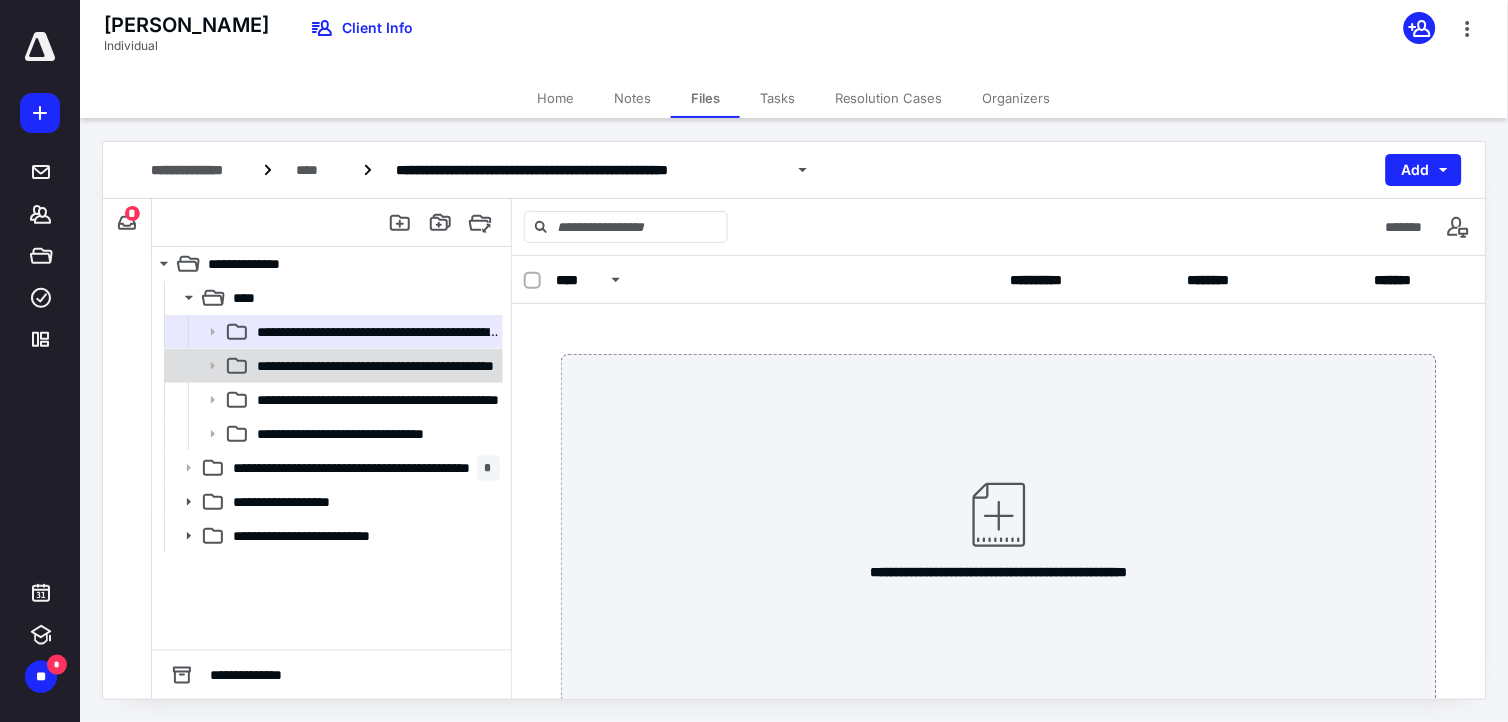 click on "**********" at bounding box center (378, 366) 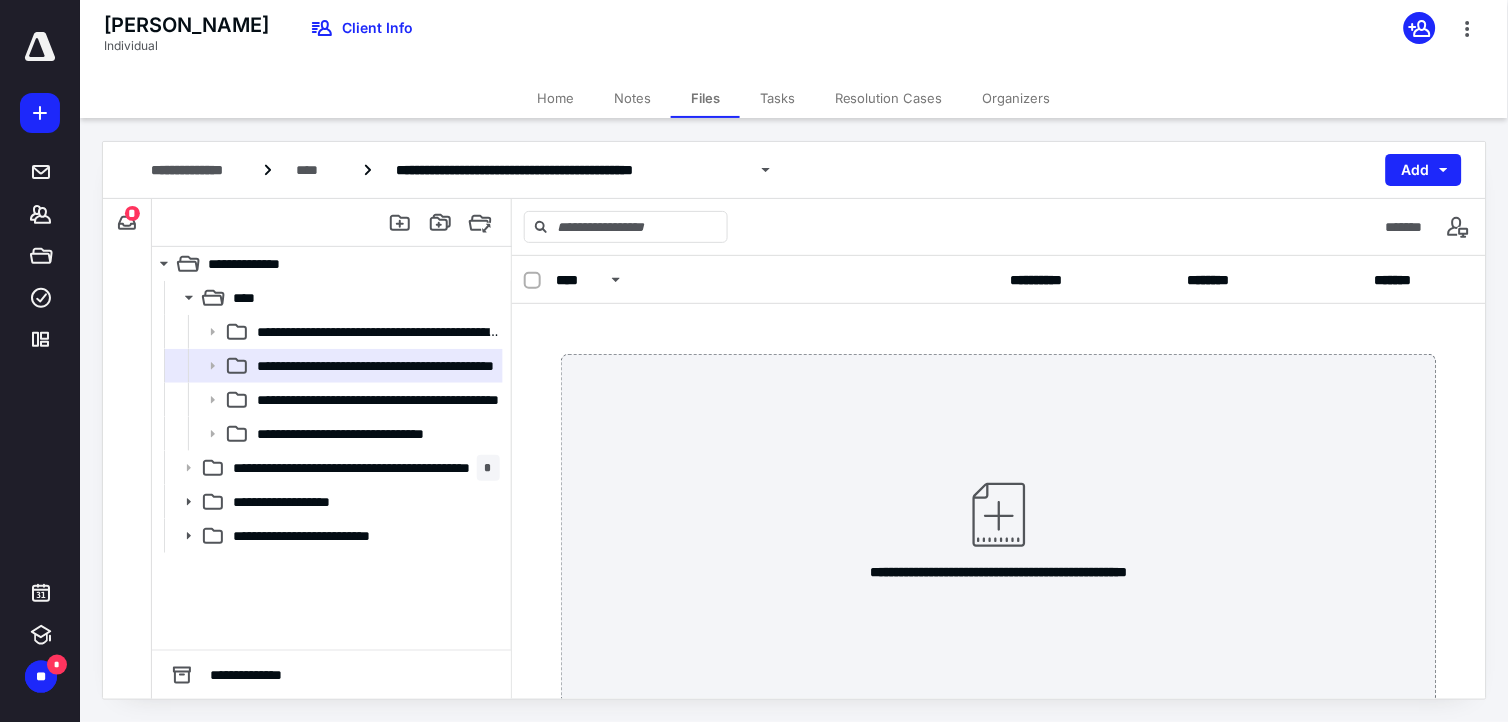 click on "**********" at bounding box center (332, 400) 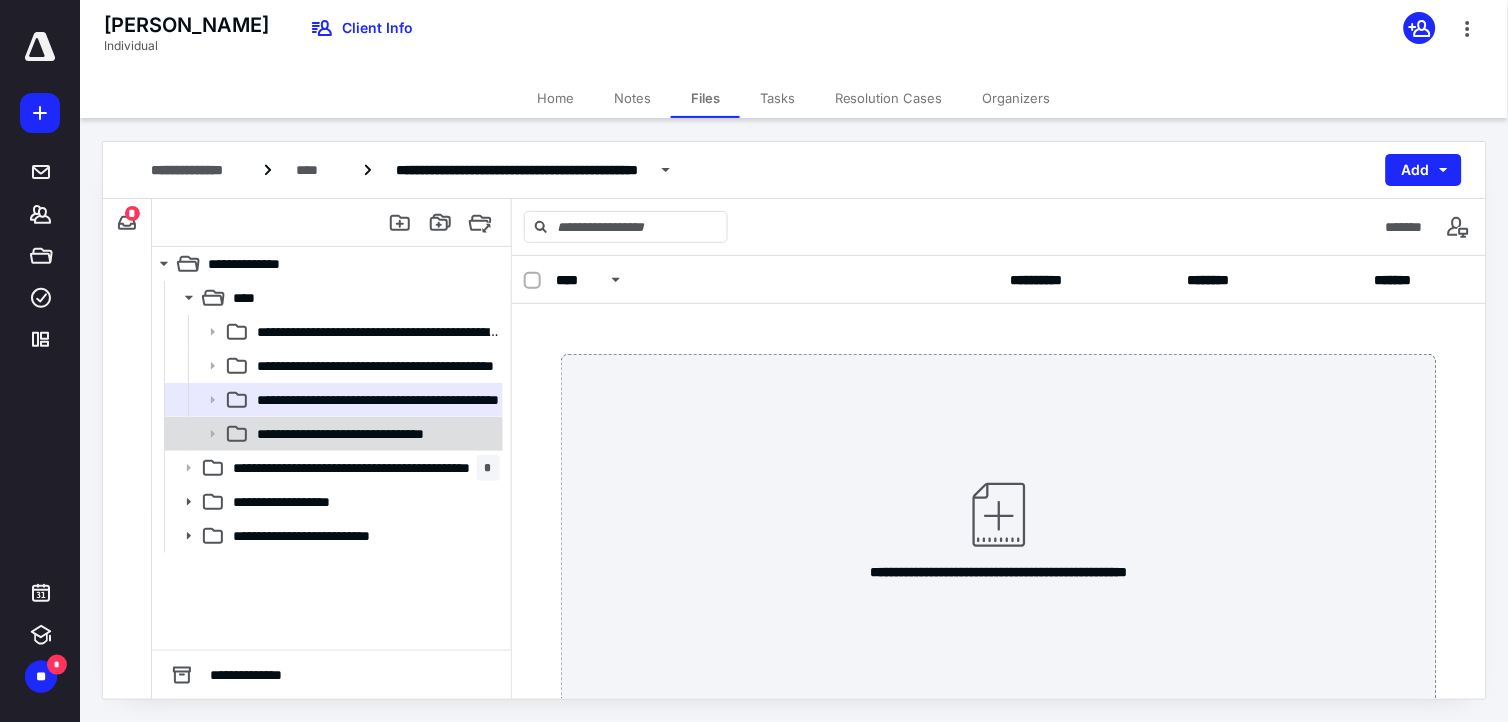 click on "**********" at bounding box center (332, 434) 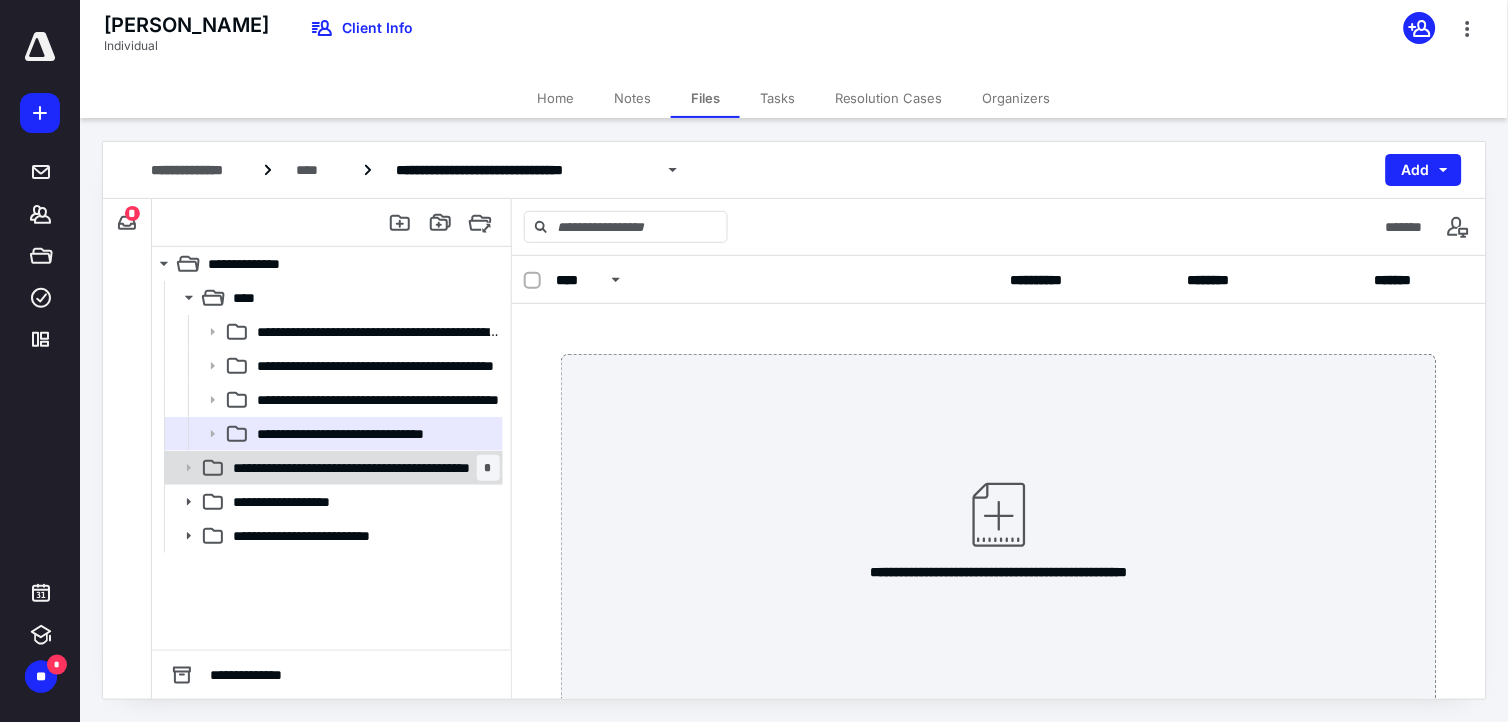 click on "**********" at bounding box center [332, 468] 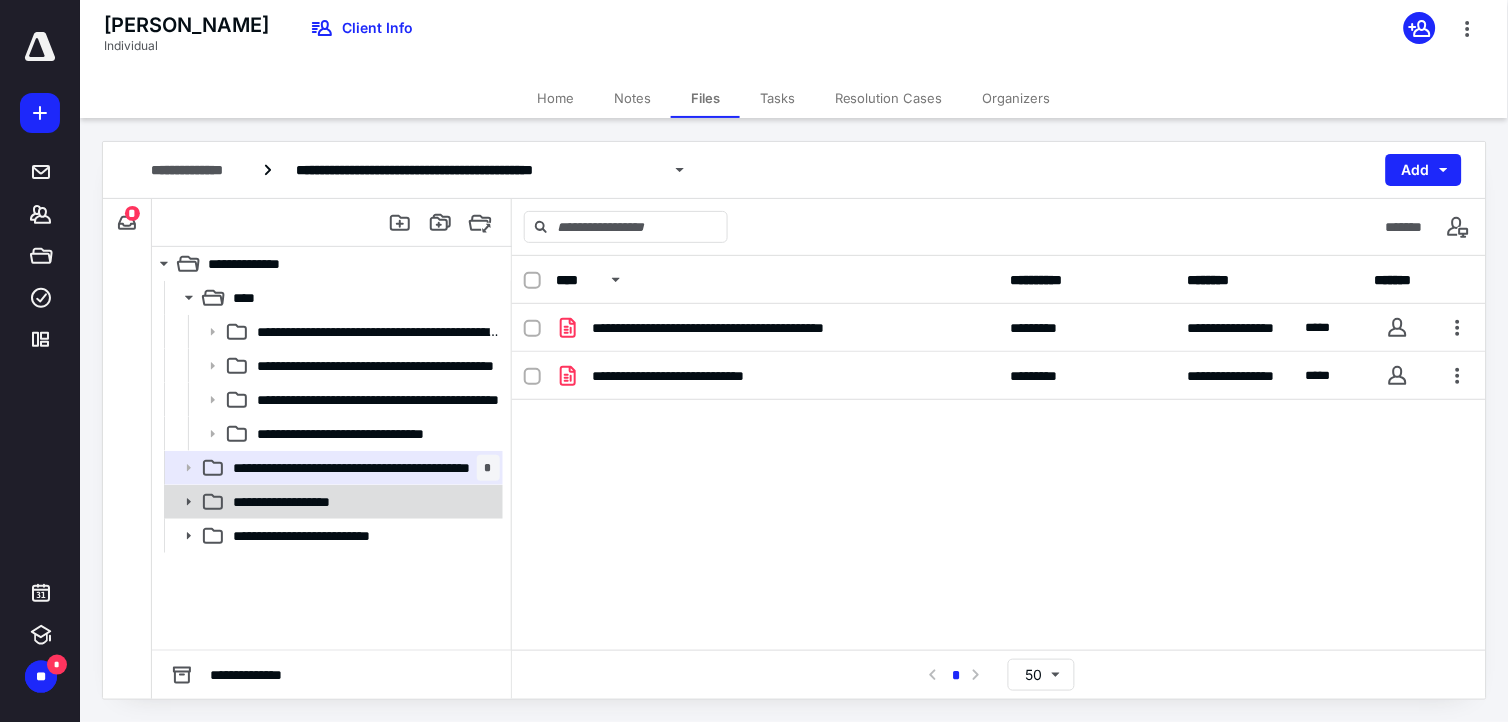 click 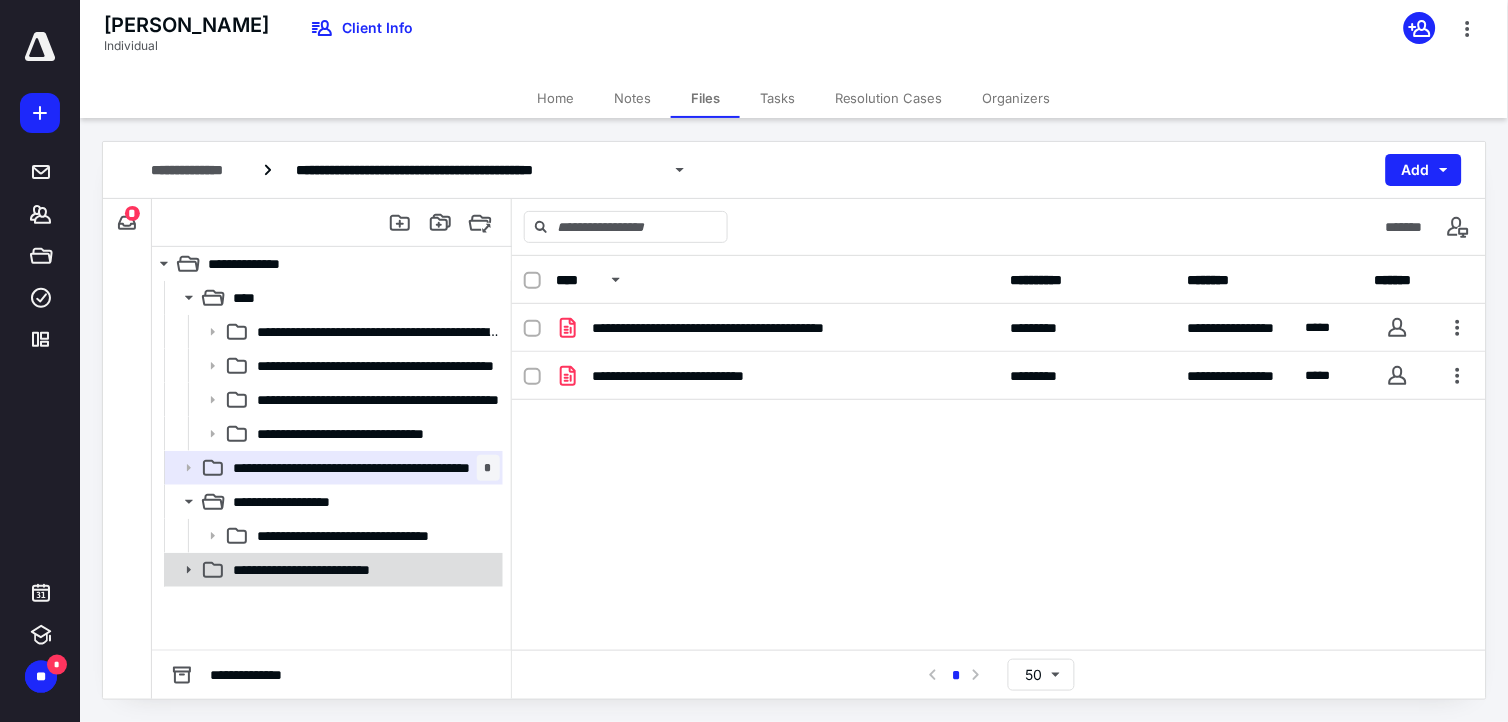 click 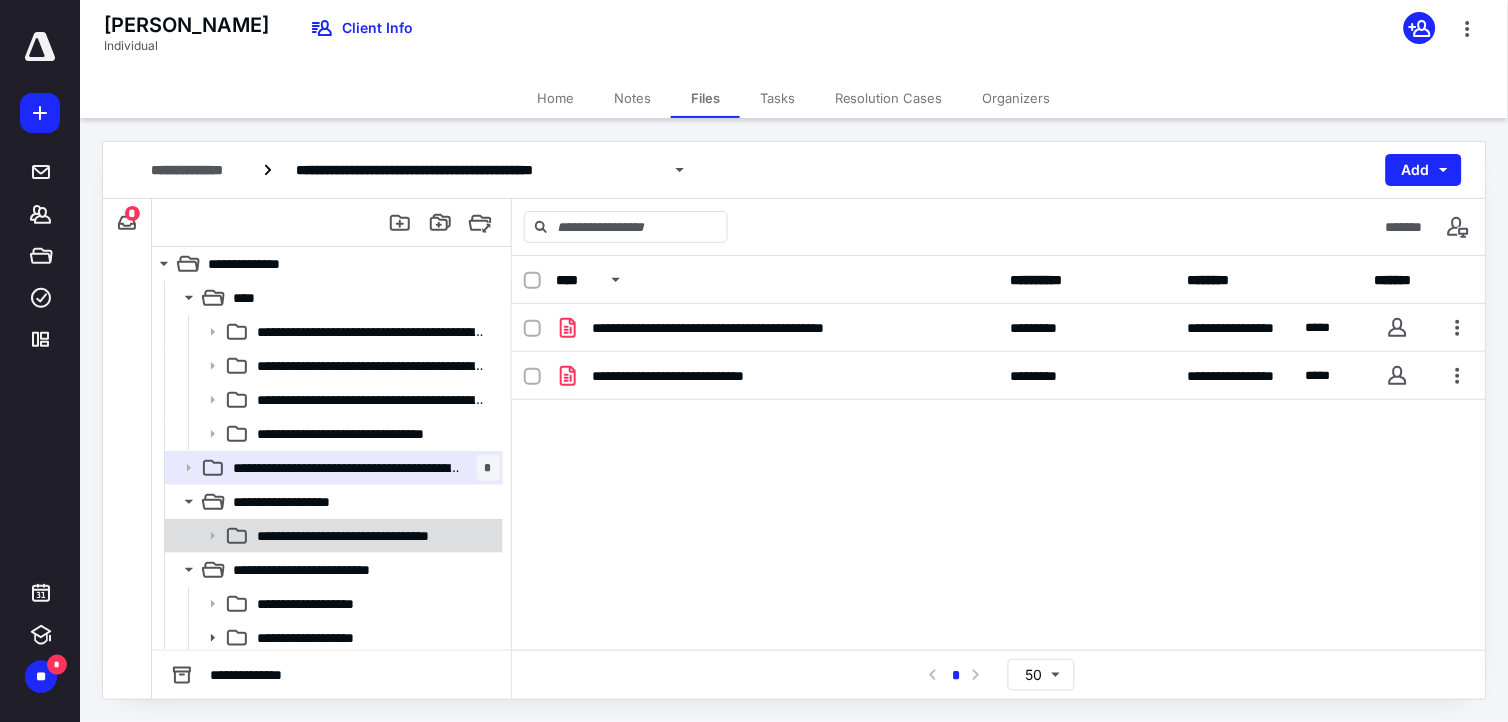 scroll, scrollTop: 5, scrollLeft: 0, axis: vertical 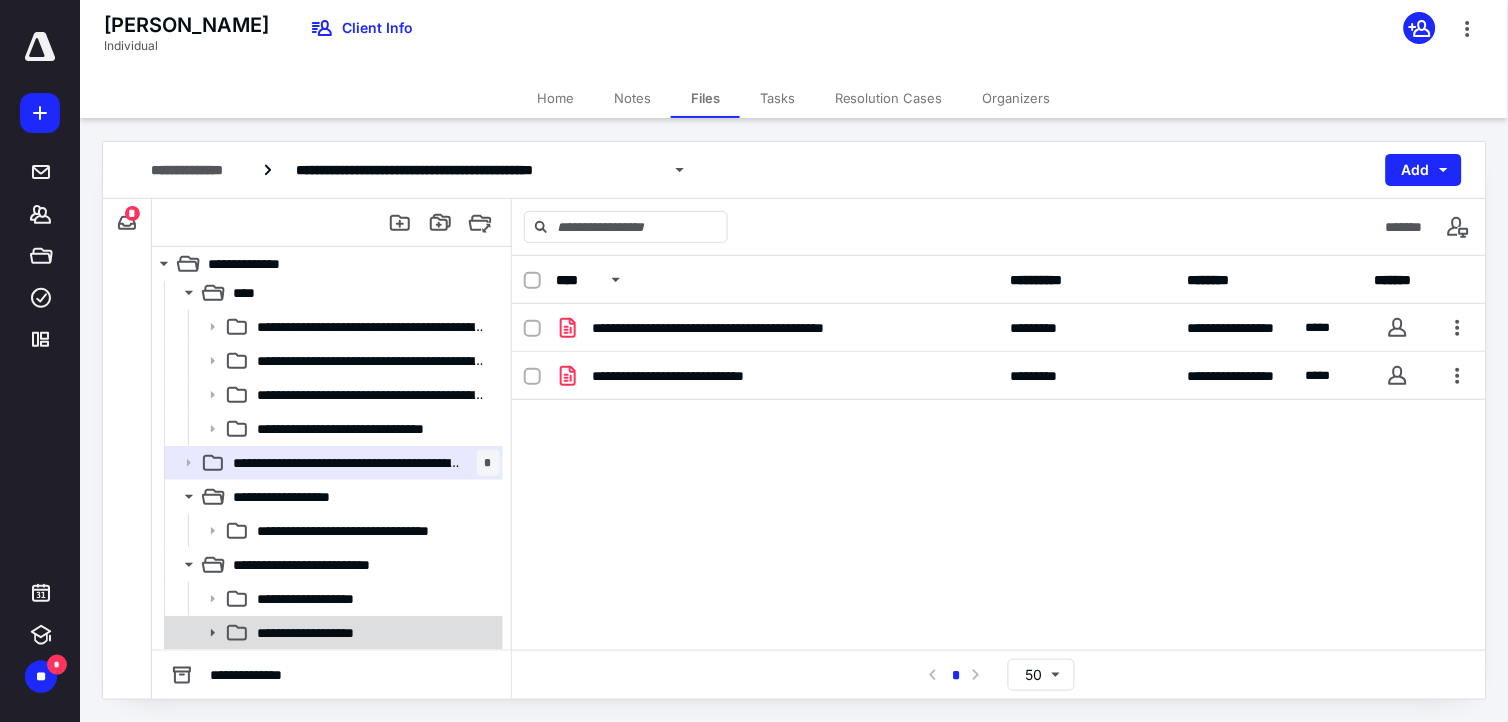 click 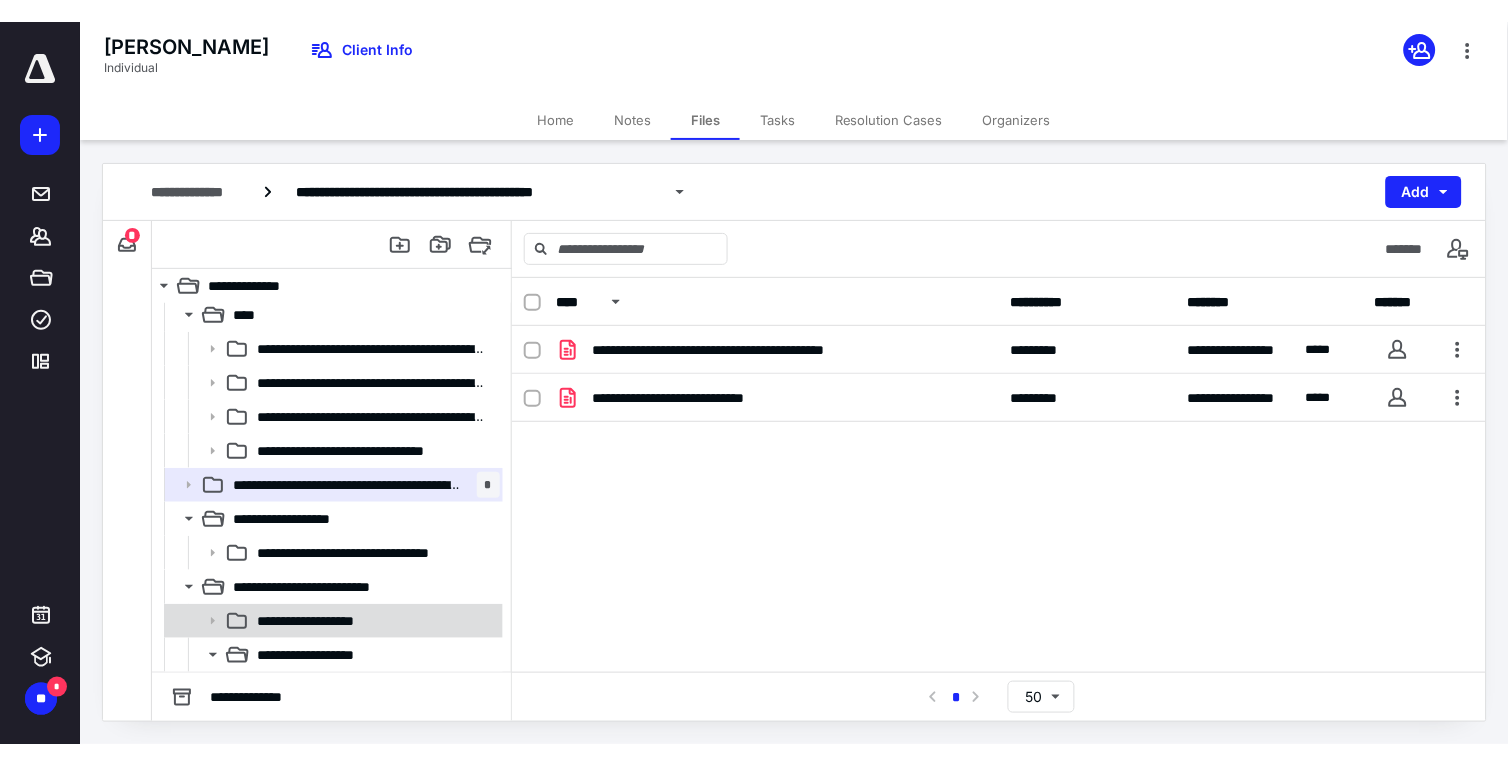 scroll, scrollTop: 38, scrollLeft: 0, axis: vertical 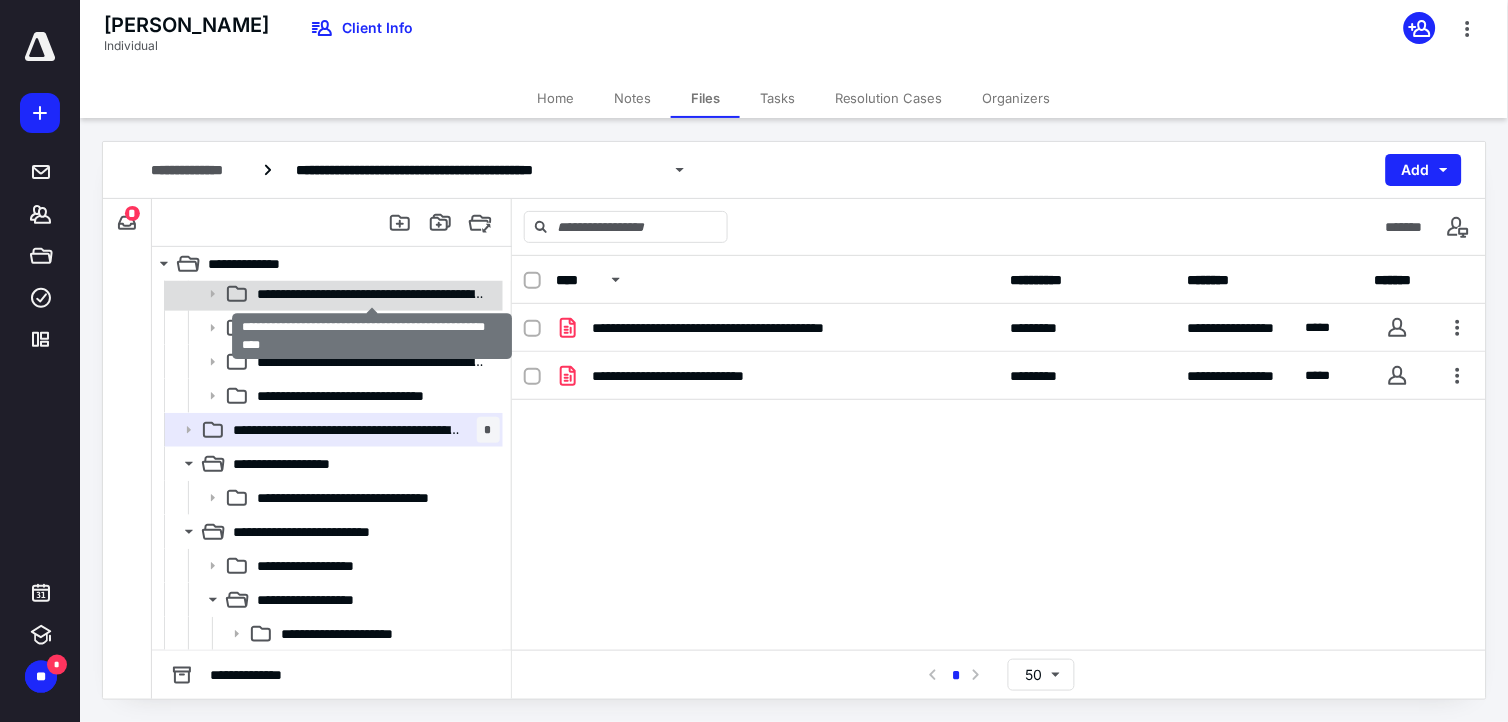 click on "**********" at bounding box center (371, 294) 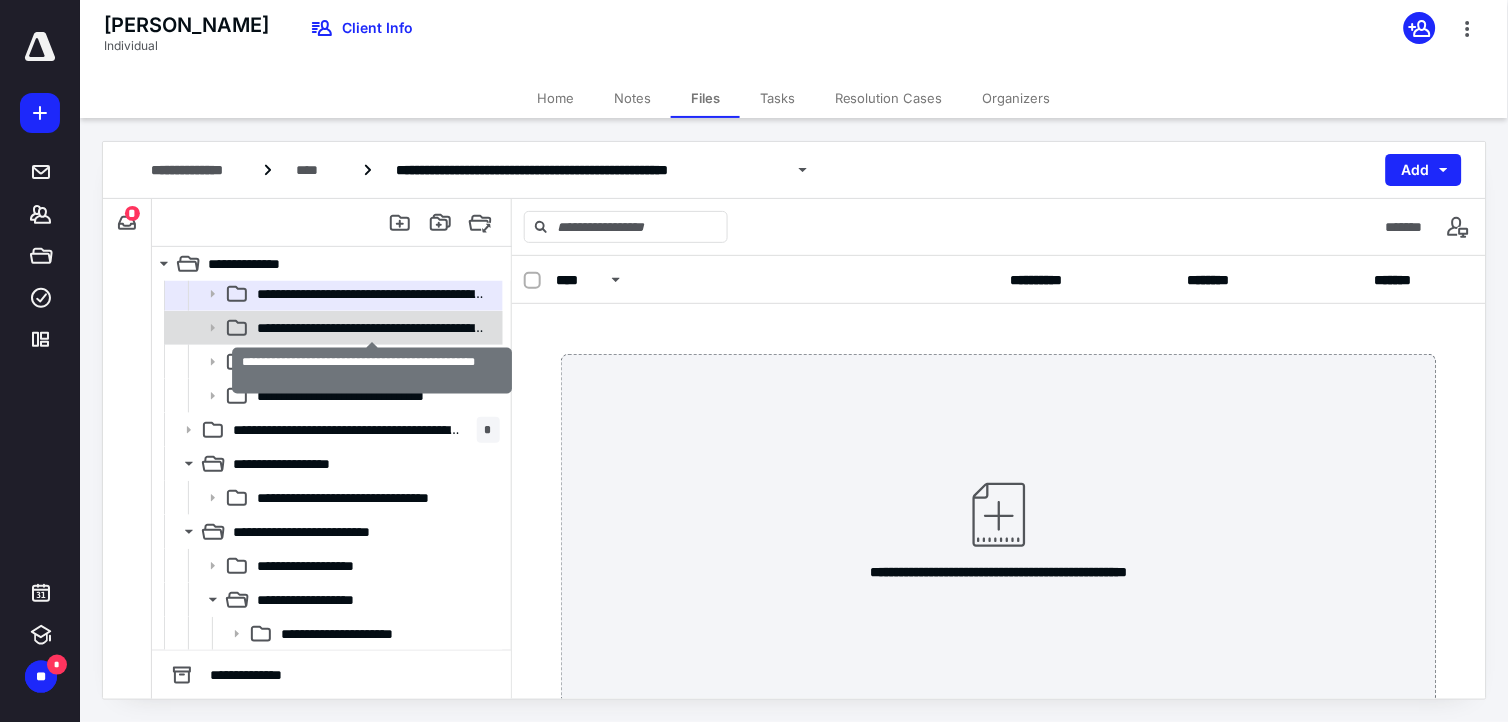 click on "**********" at bounding box center [371, 328] 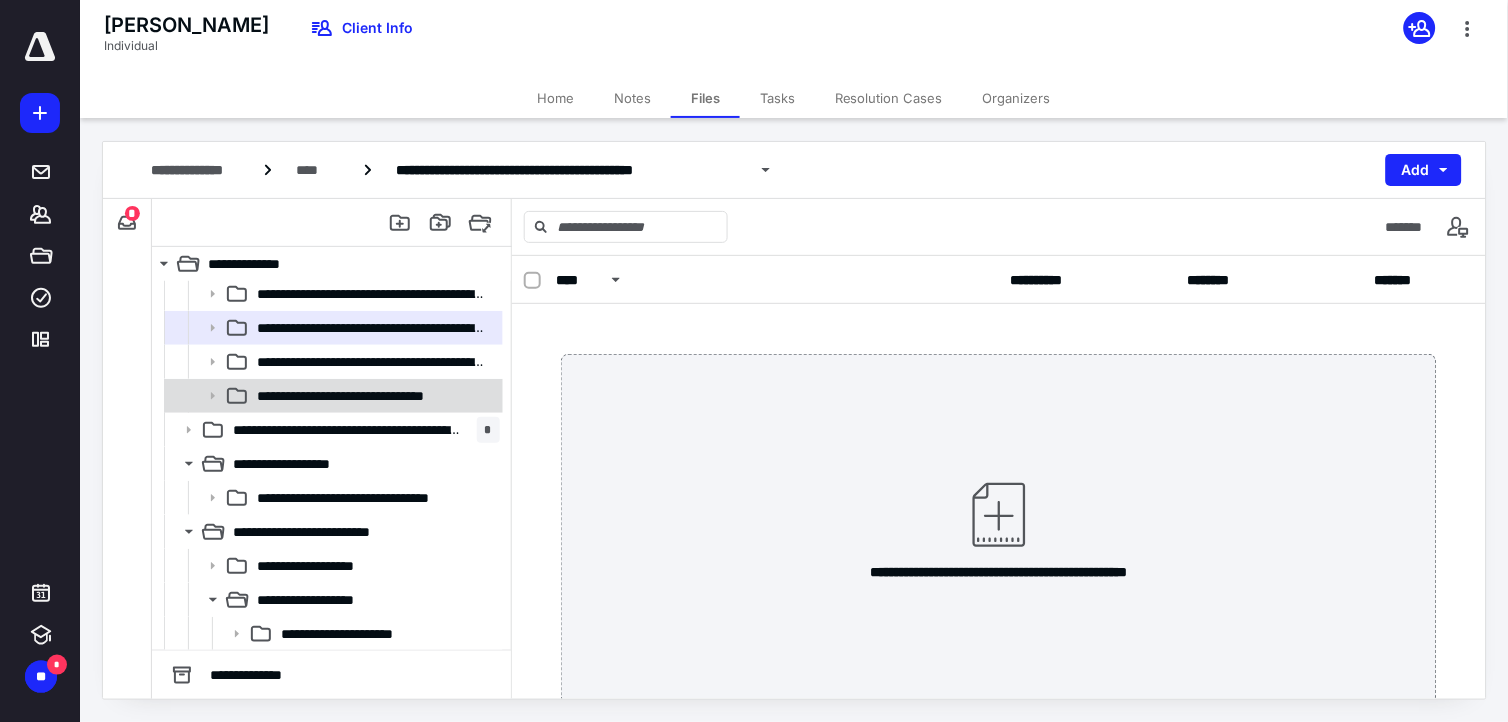 click on "**********" at bounding box center (332, 396) 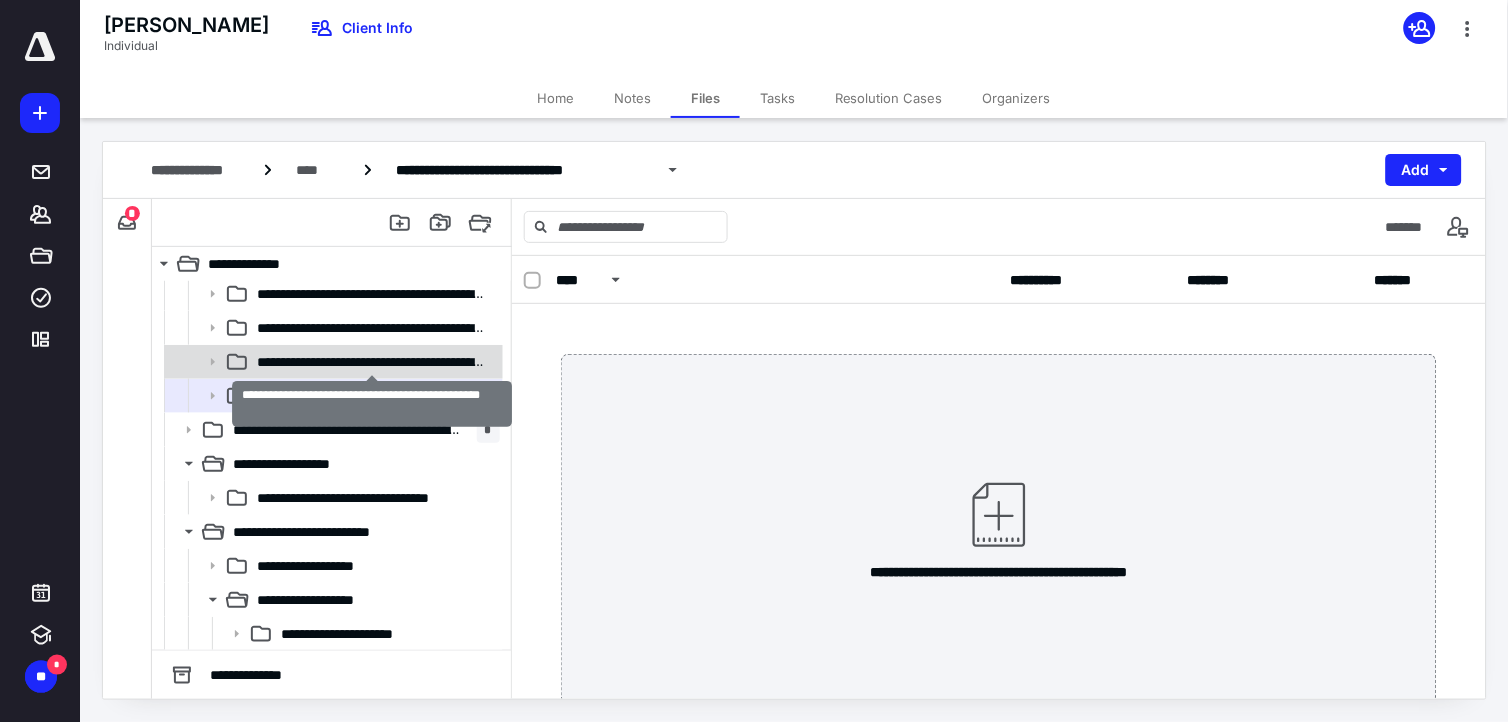 click on "**********" at bounding box center (371, 362) 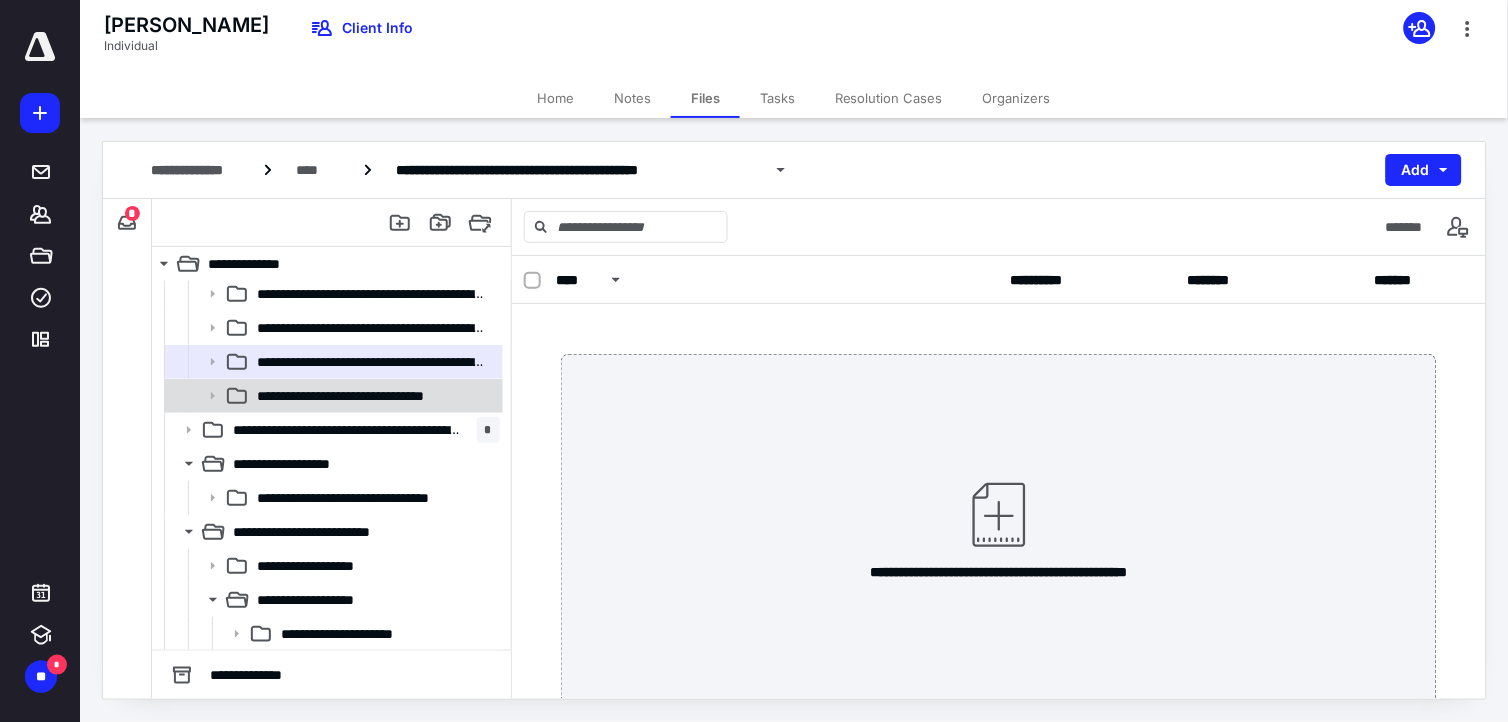 click on "**********" at bounding box center (332, 396) 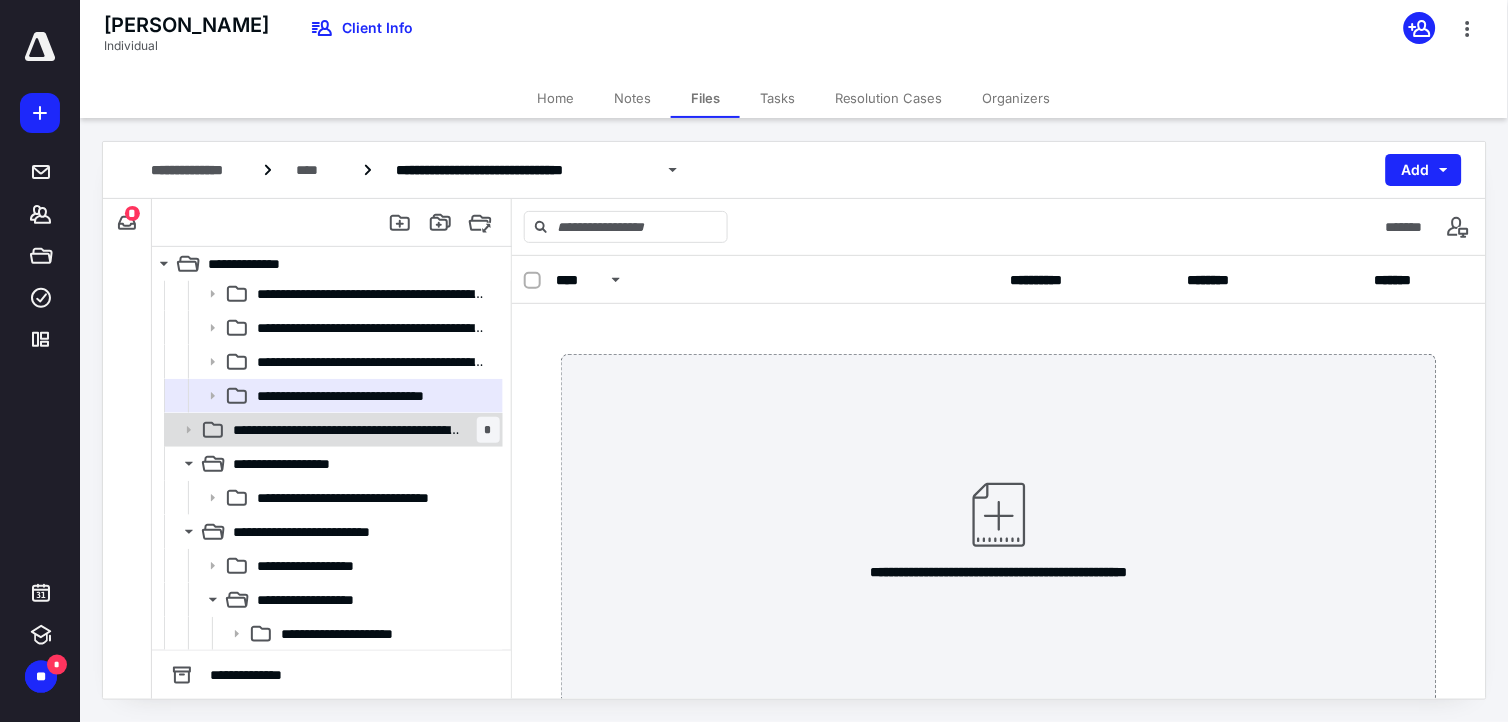 click on "**********" at bounding box center [348, 430] 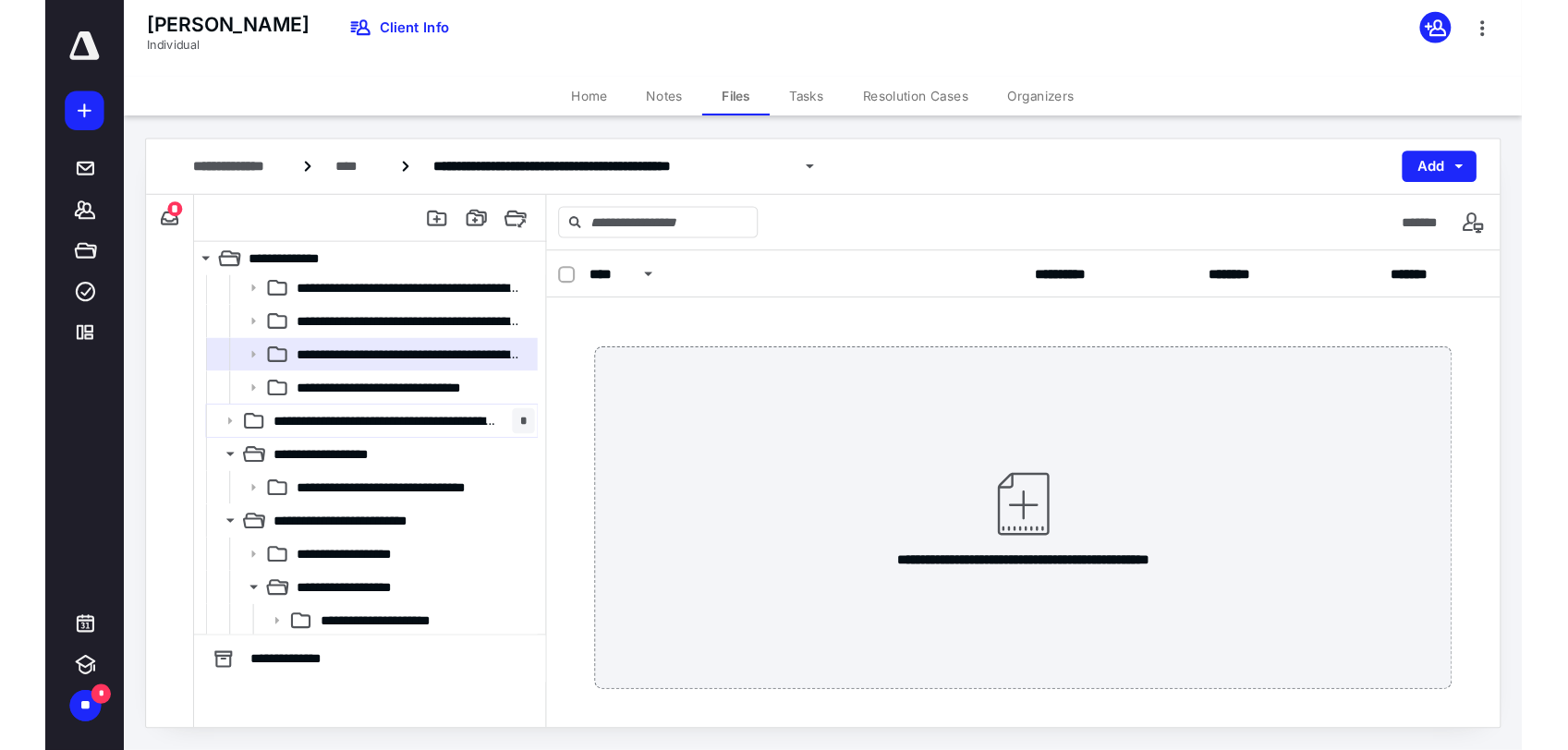 scroll, scrollTop: 0, scrollLeft: 0, axis: both 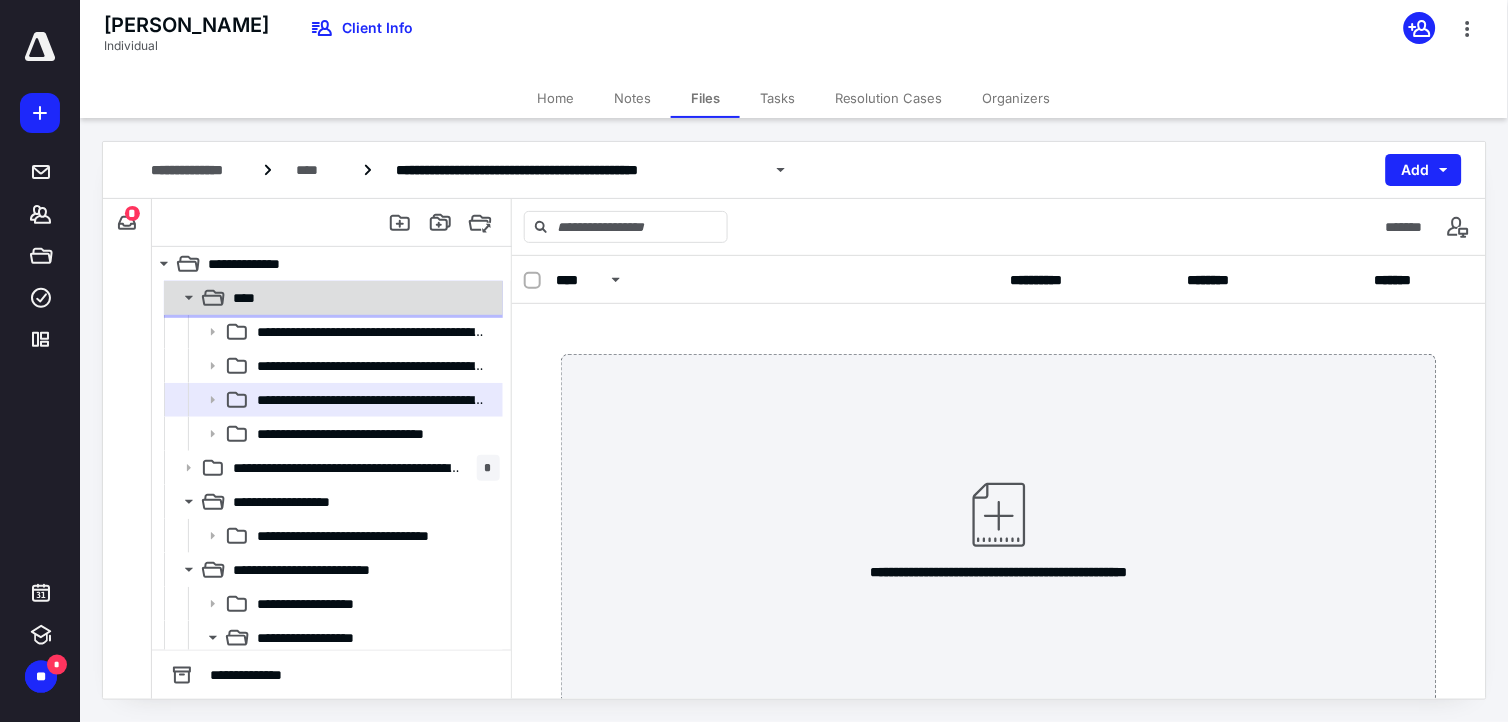 click on "****" at bounding box center (362, 298) 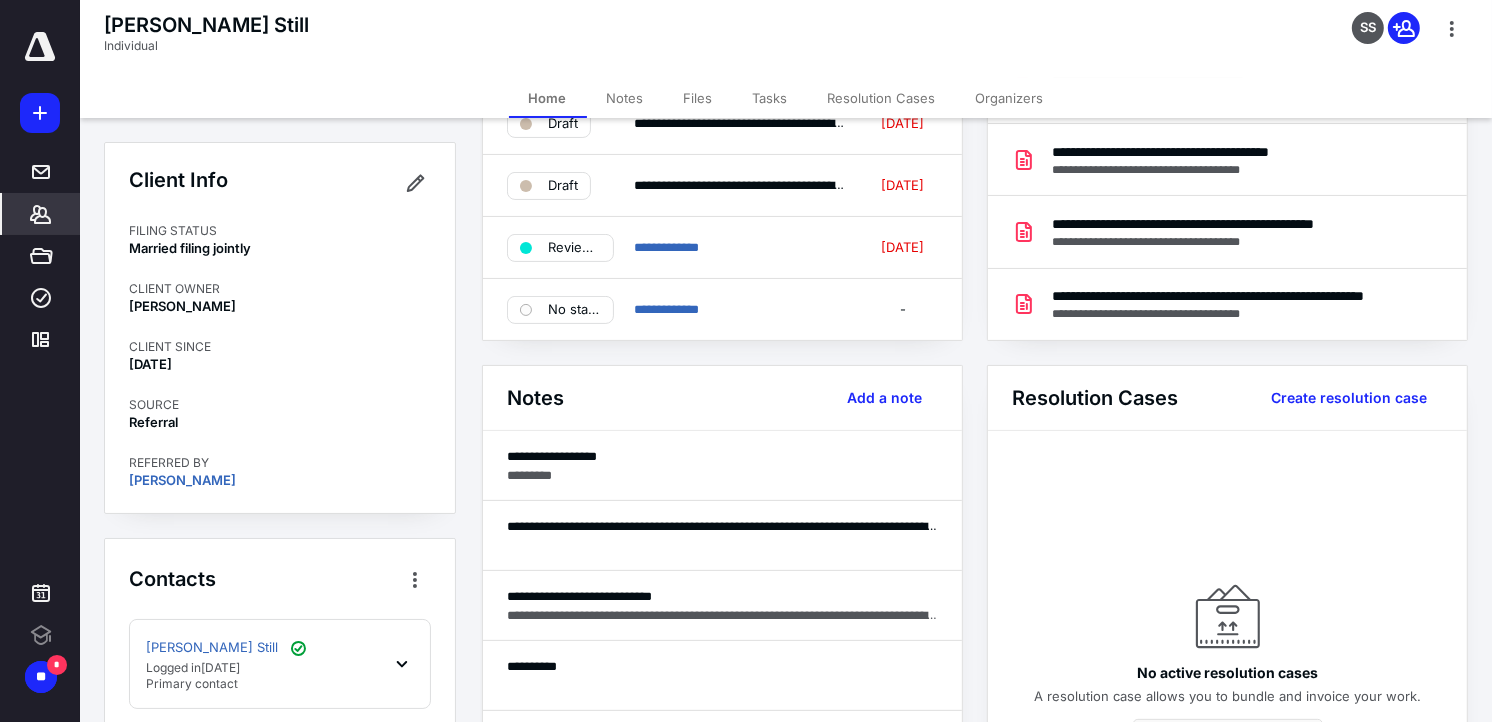 scroll, scrollTop: 0, scrollLeft: 0, axis: both 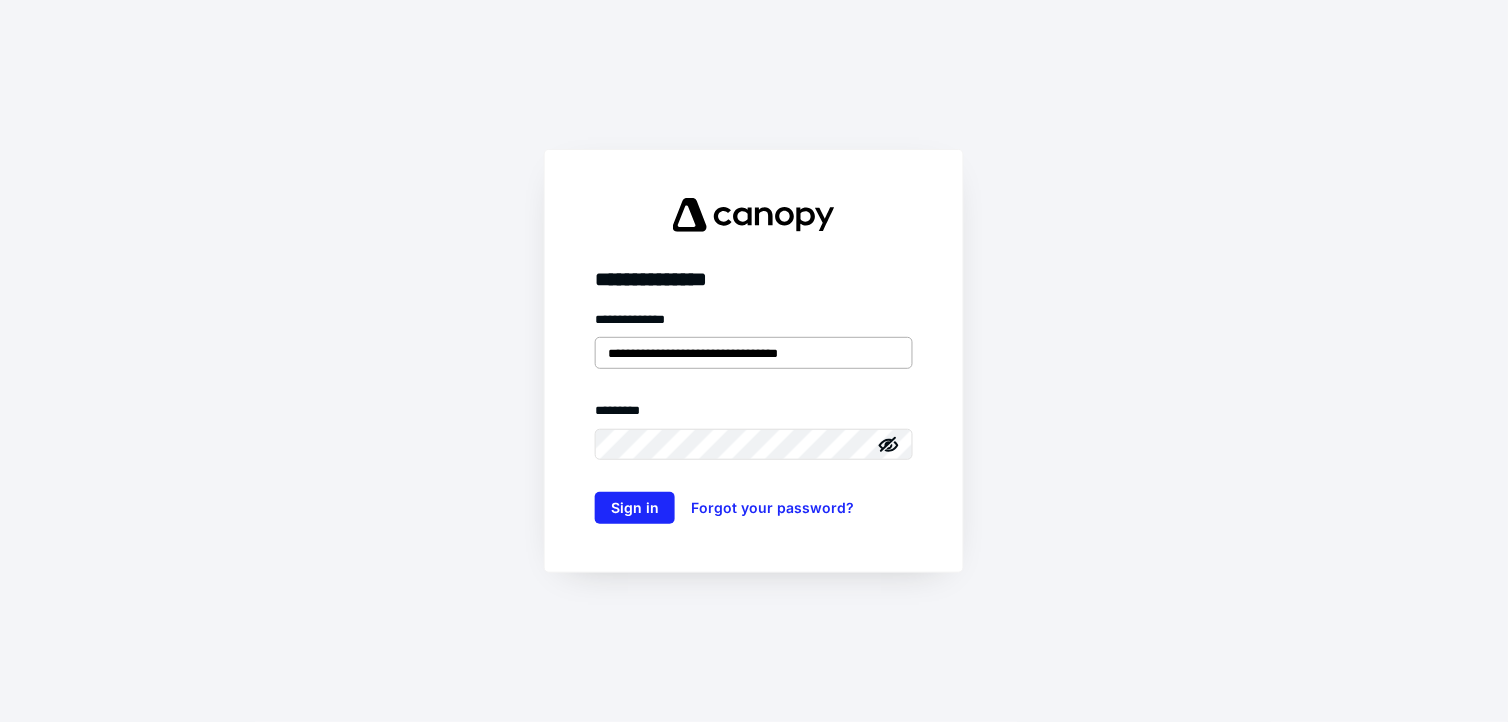 click on "**********" at bounding box center (754, 353) 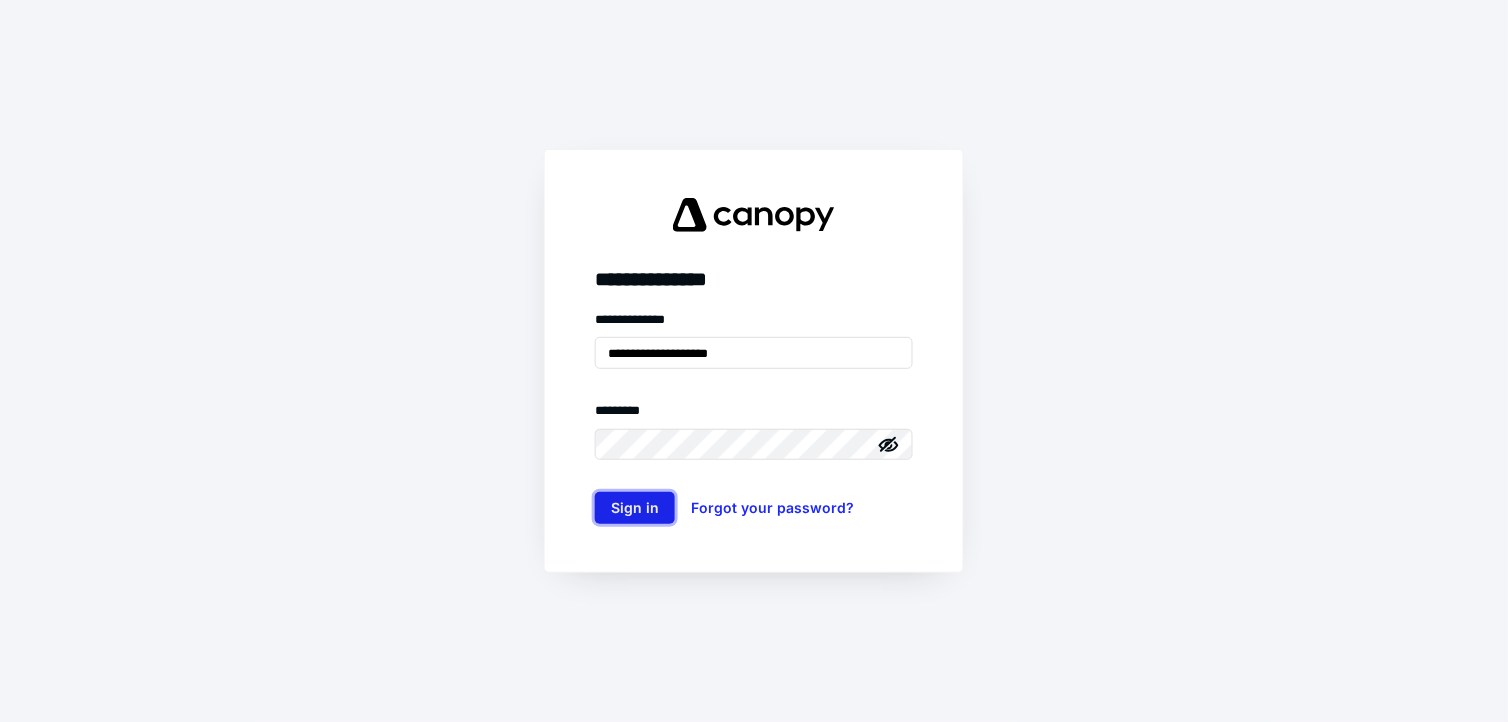 click on "Sign in" at bounding box center (635, 508) 